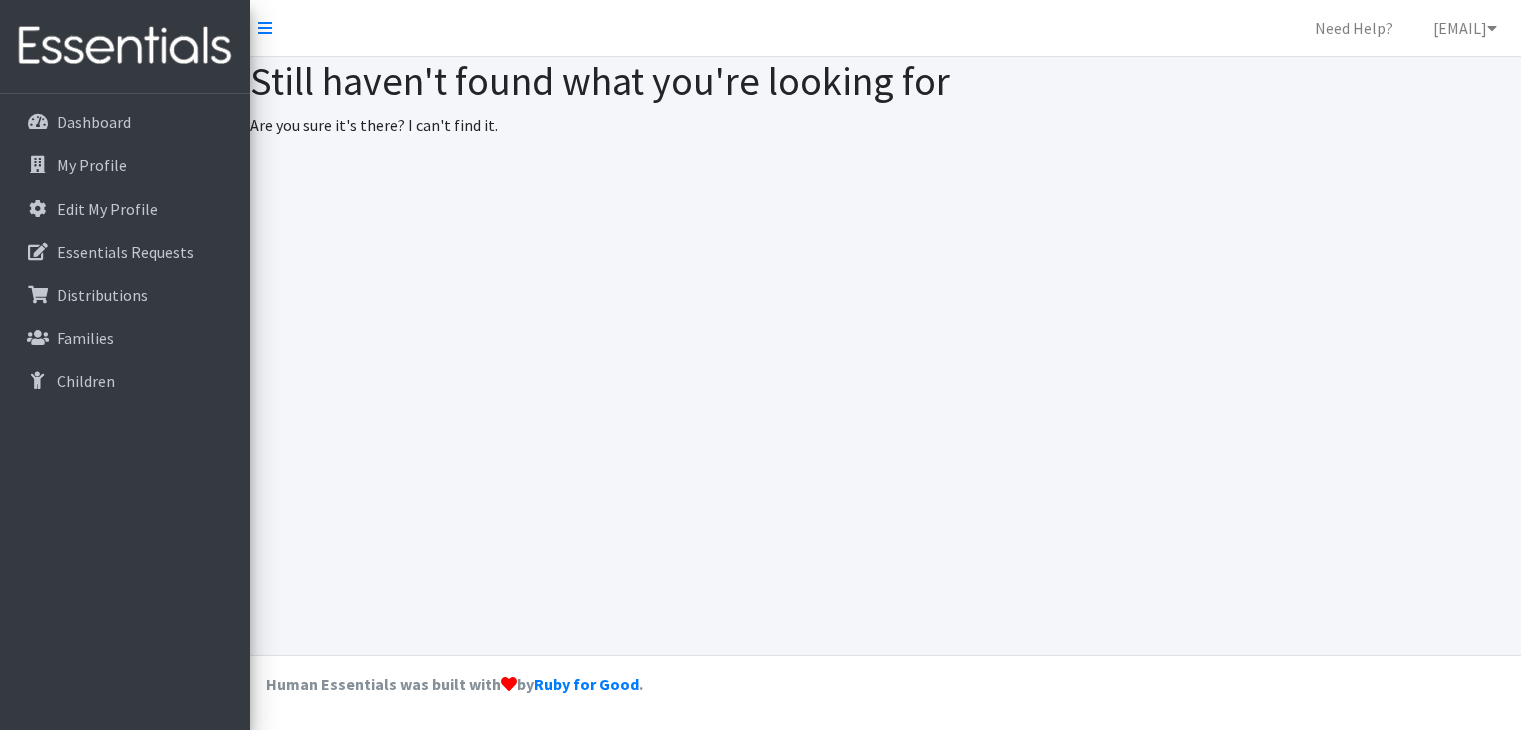 scroll, scrollTop: 0, scrollLeft: 0, axis: both 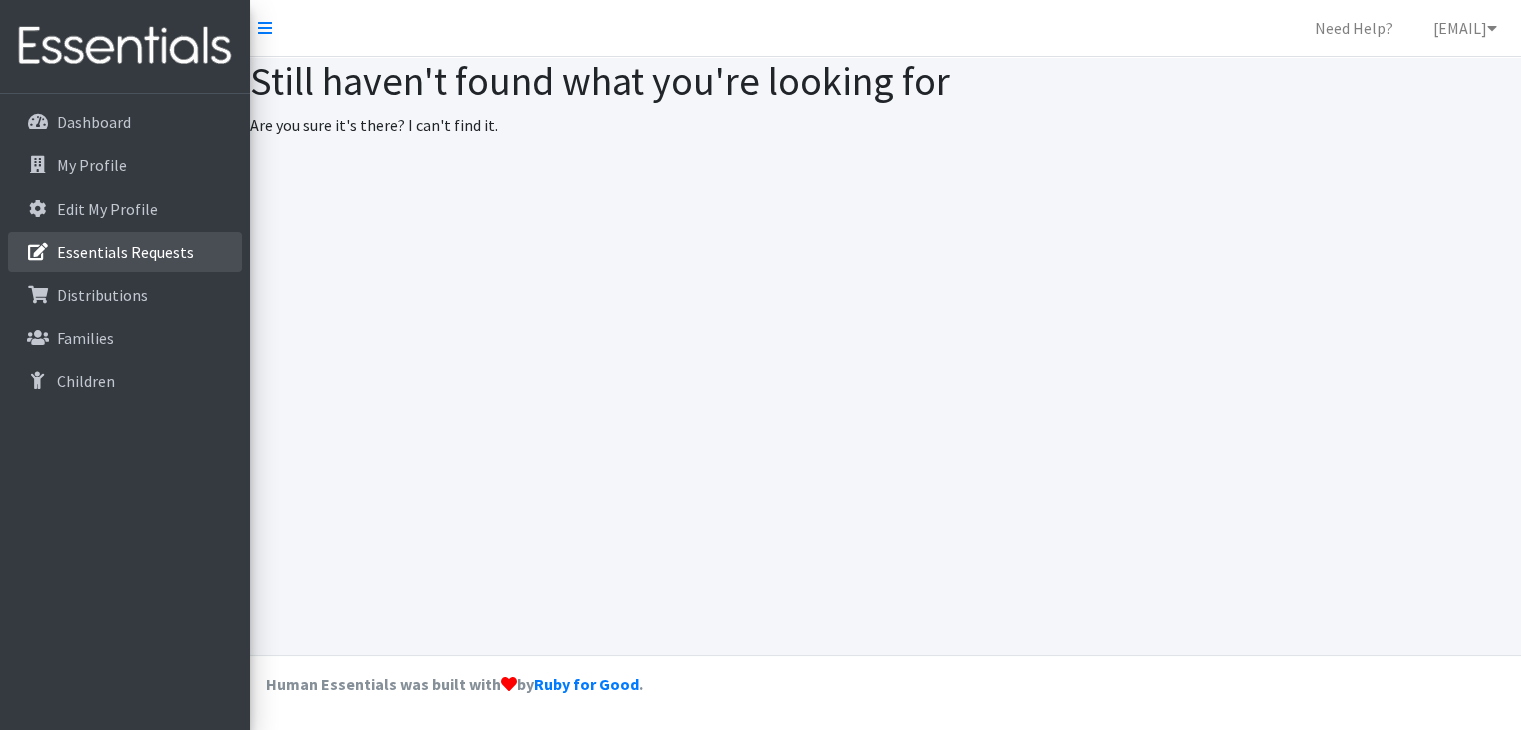 click on "Essentials Requests" at bounding box center [125, 252] 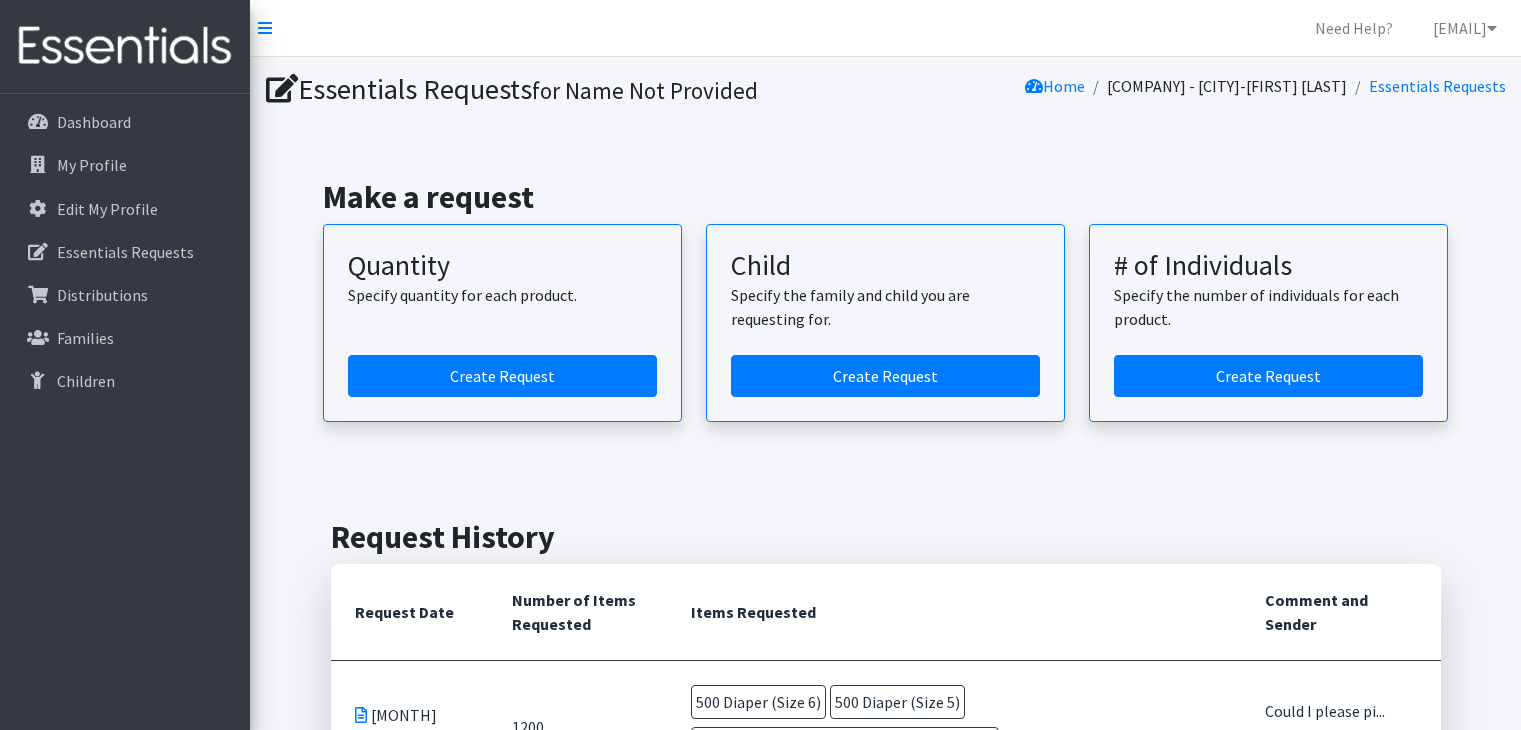 scroll, scrollTop: 0, scrollLeft: 0, axis: both 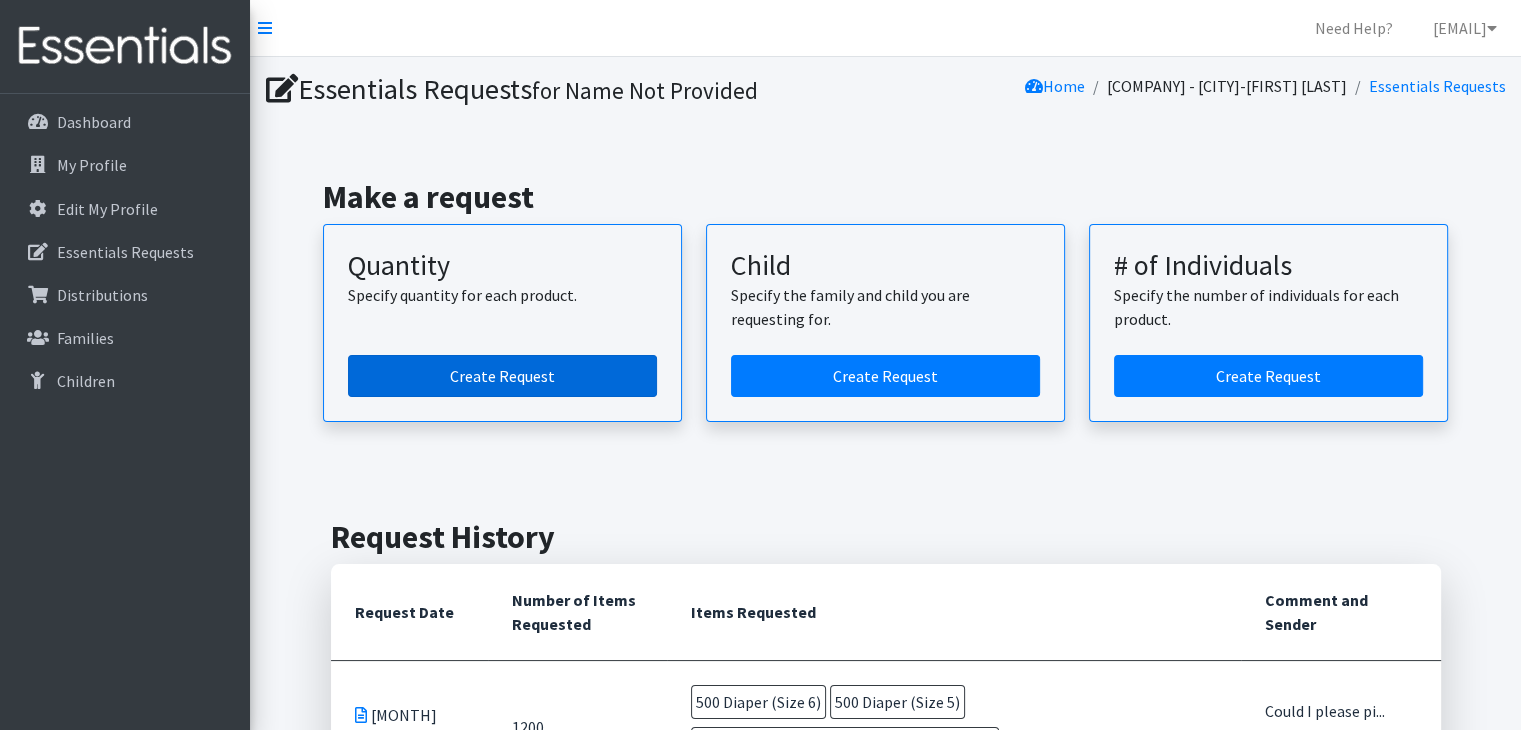 click on "Create Request" at bounding box center (502, 376) 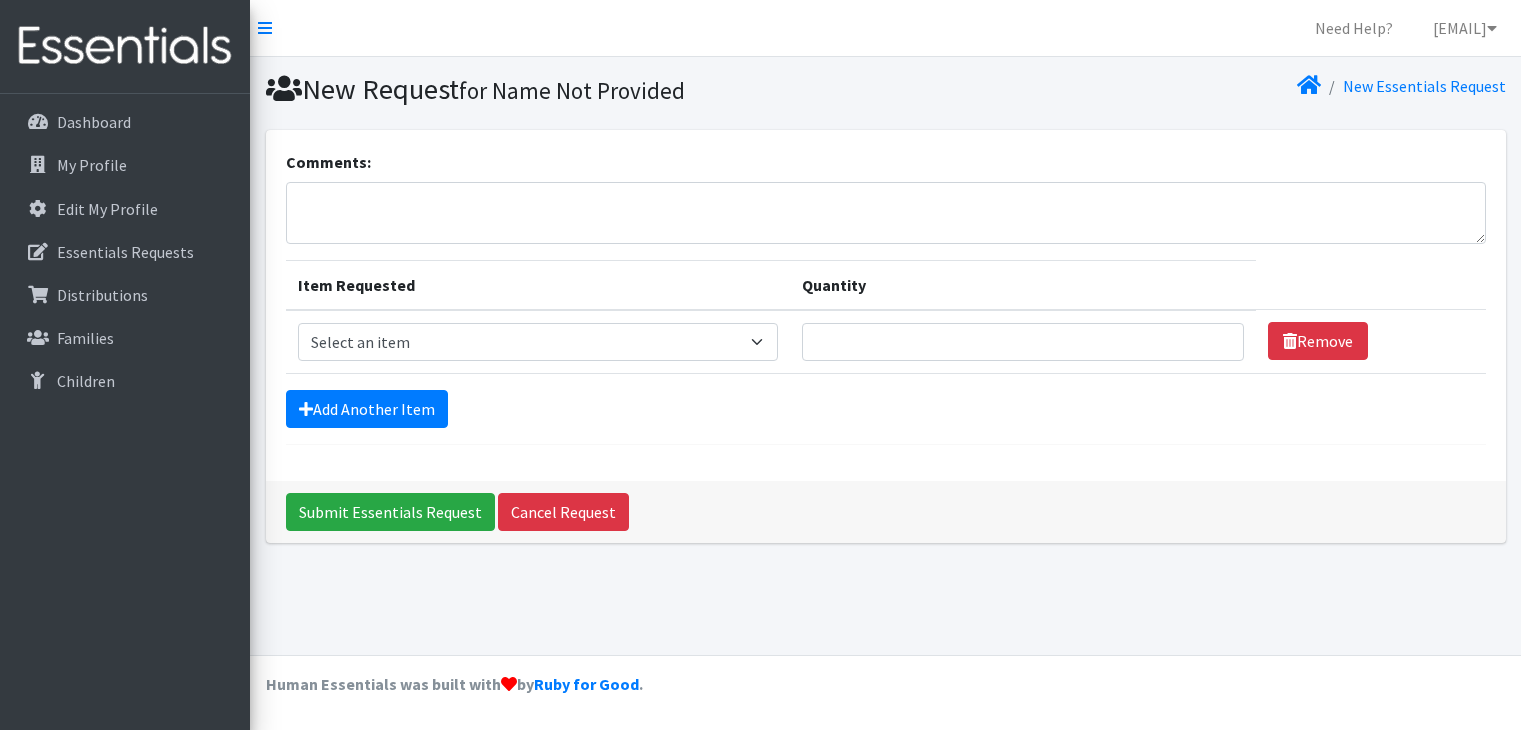 scroll, scrollTop: 0, scrollLeft: 0, axis: both 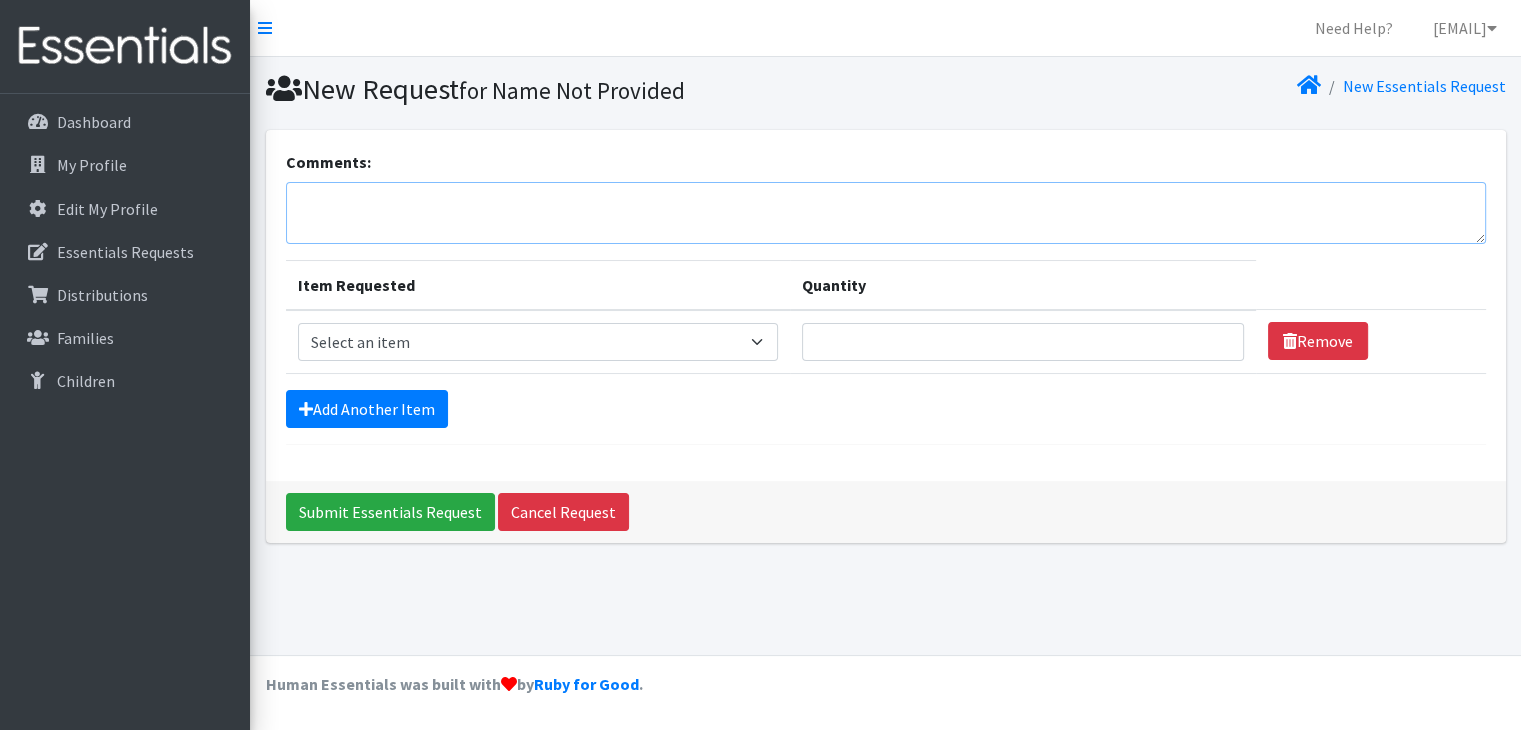 click on "Comments:" at bounding box center [886, 213] 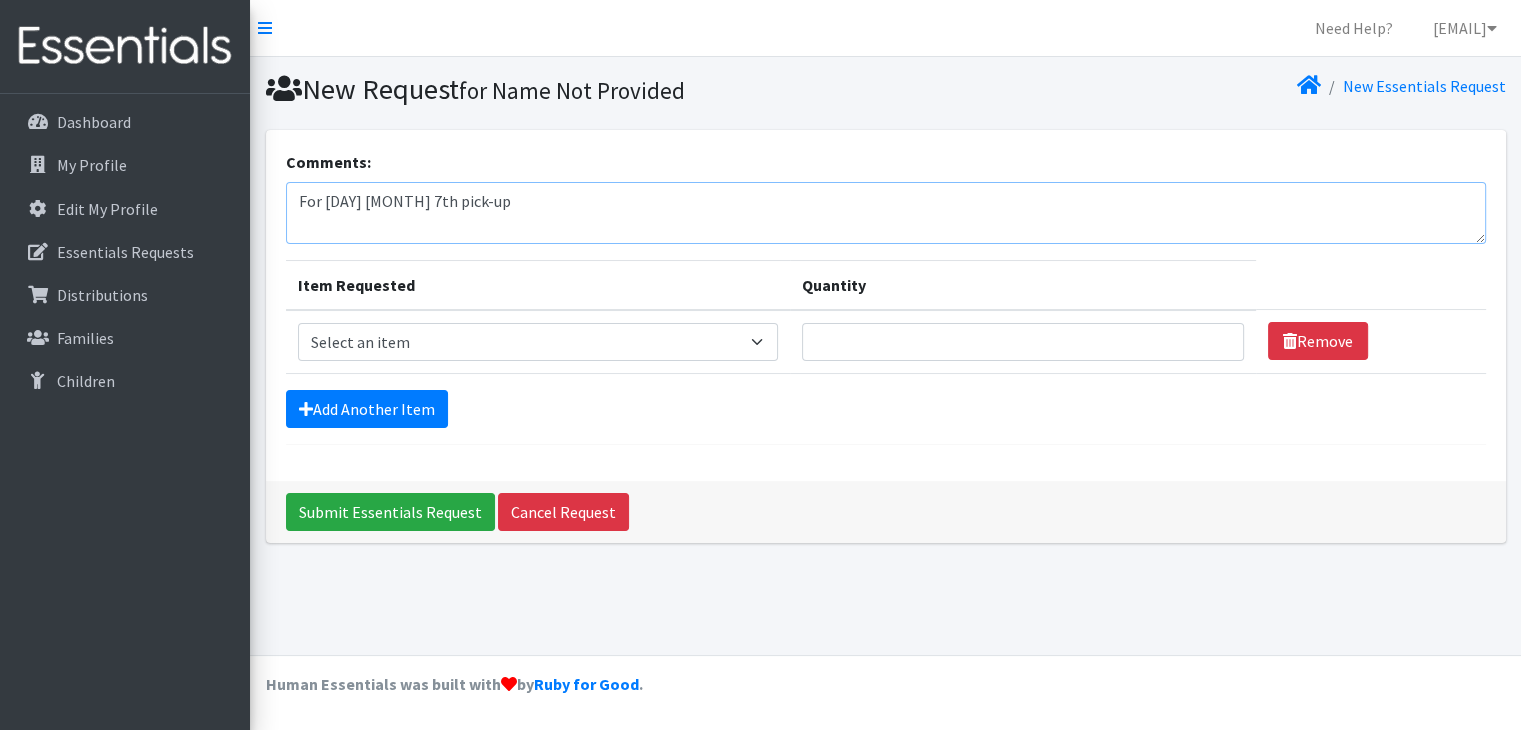 type on "For [DAY] [MONTH] 7th pick-up" 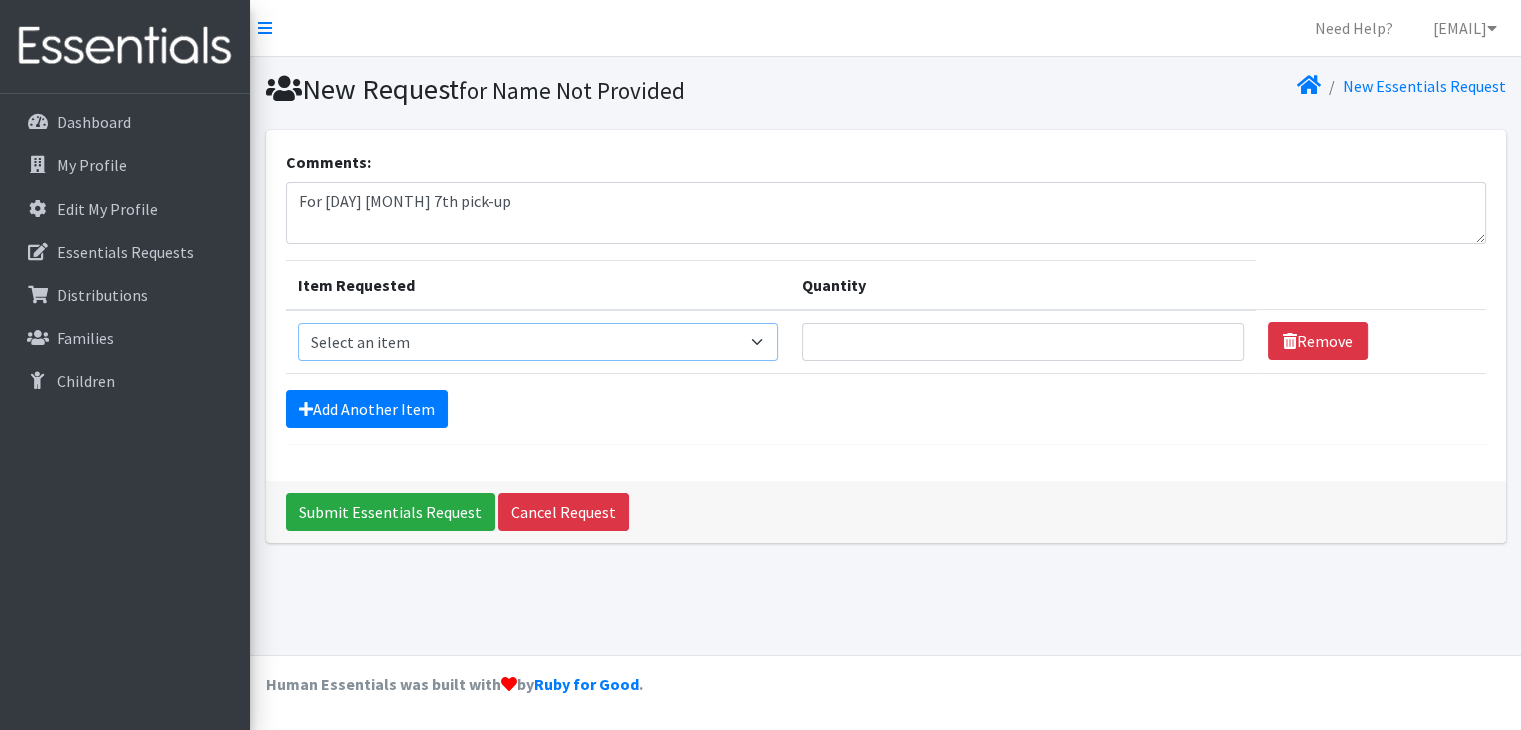 click on "Select an item
Diaper (Size 2)
Diaper (Size 3)
Diaper (Size 4)
Diaper (Size 5)
Diaper (Size 6)
Diaper (size 1)
Diaper Pull-Ups (3T-4T) (Unisex)
Maxi-pads (thick)
Thin Pads
Wipes (Baby) by pkgs" at bounding box center (538, 342) 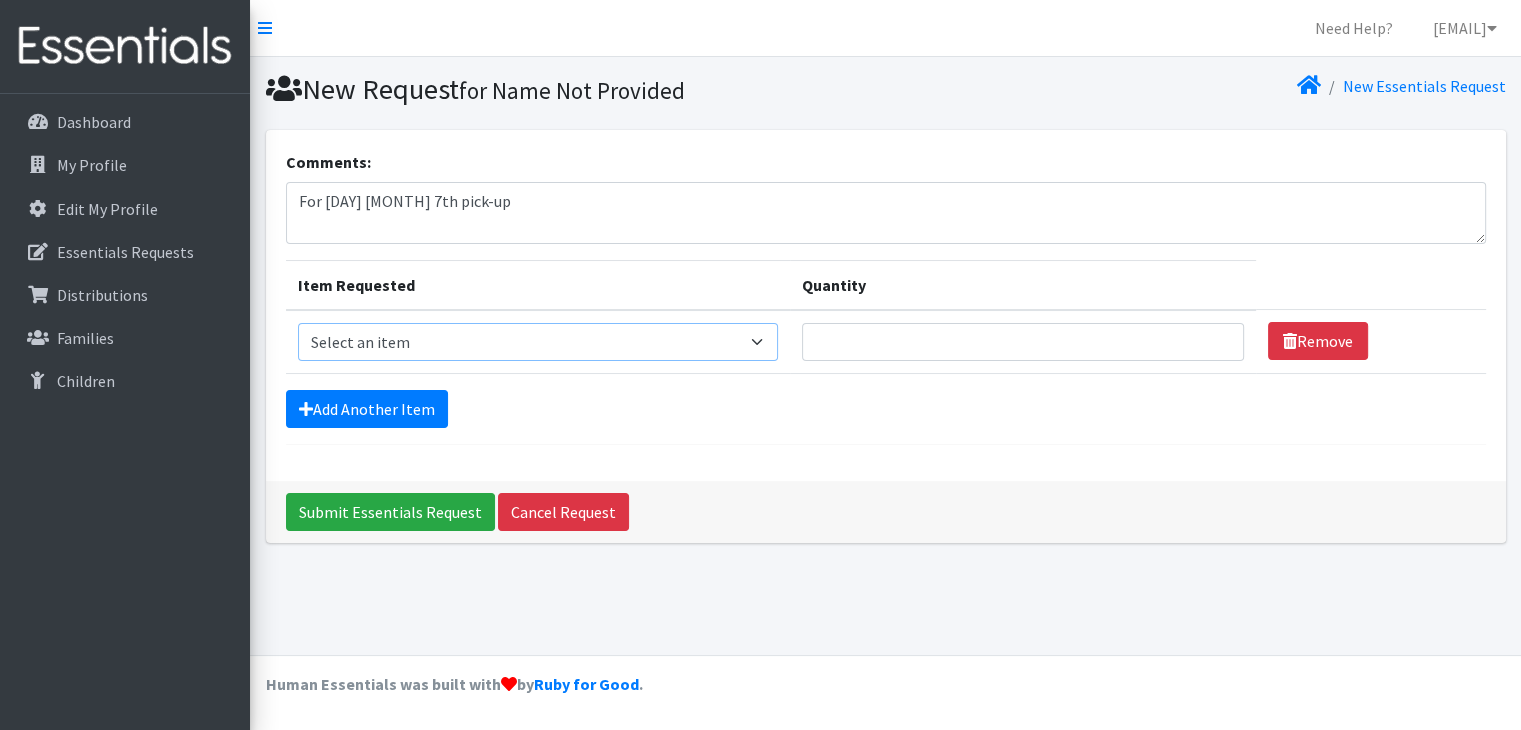 select on "2950" 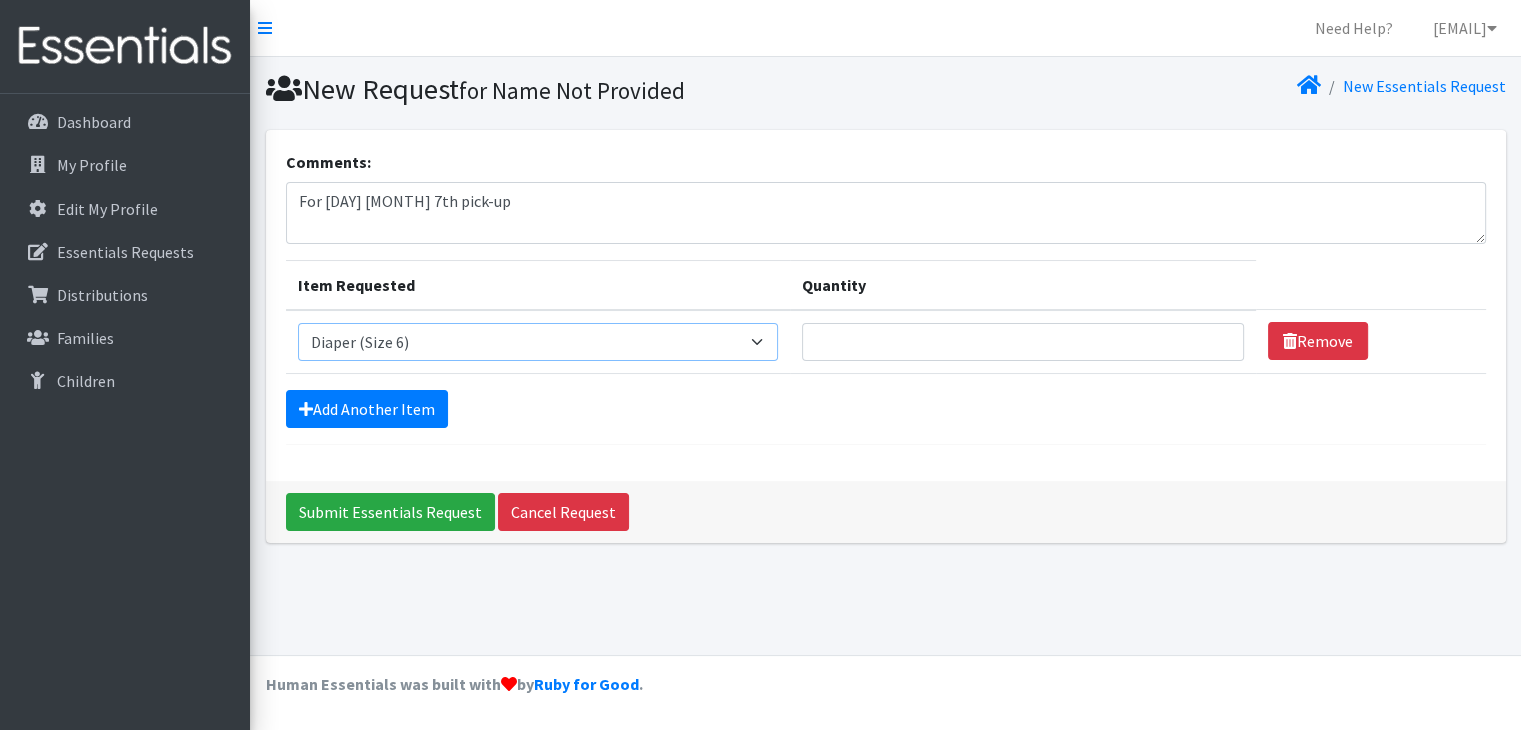 click on "Select an item
Diaper (Size 2)
Diaper (Size 3)
Diaper (Size 4)
Diaper (Size 5)
Diaper (Size 6)
Diaper (size 1)
Diaper Pull-Ups (3T-4T) (Unisex)
Maxi-pads (thick)
Thin Pads
Wipes (Baby) by pkgs" at bounding box center (538, 342) 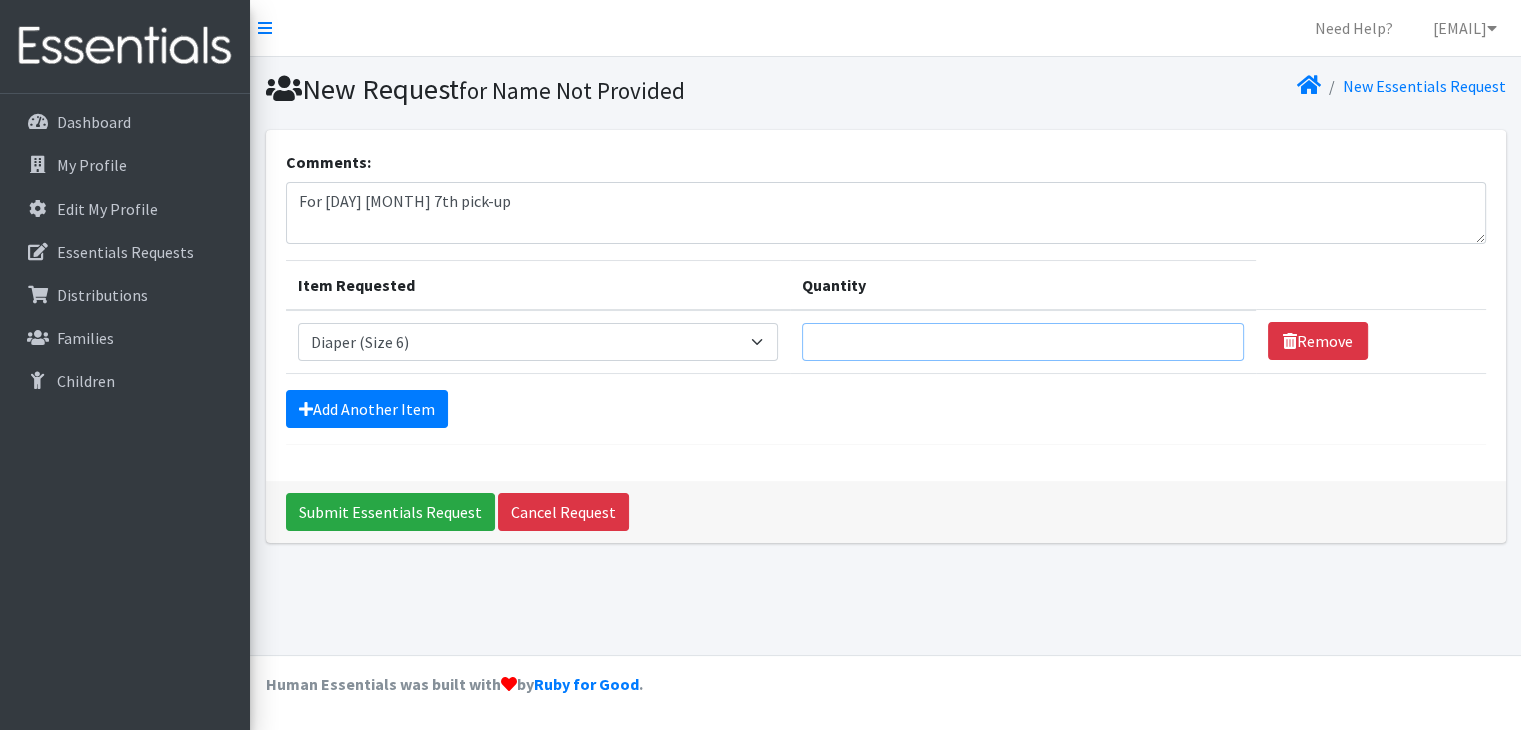 click on "Quantity" at bounding box center (1023, 342) 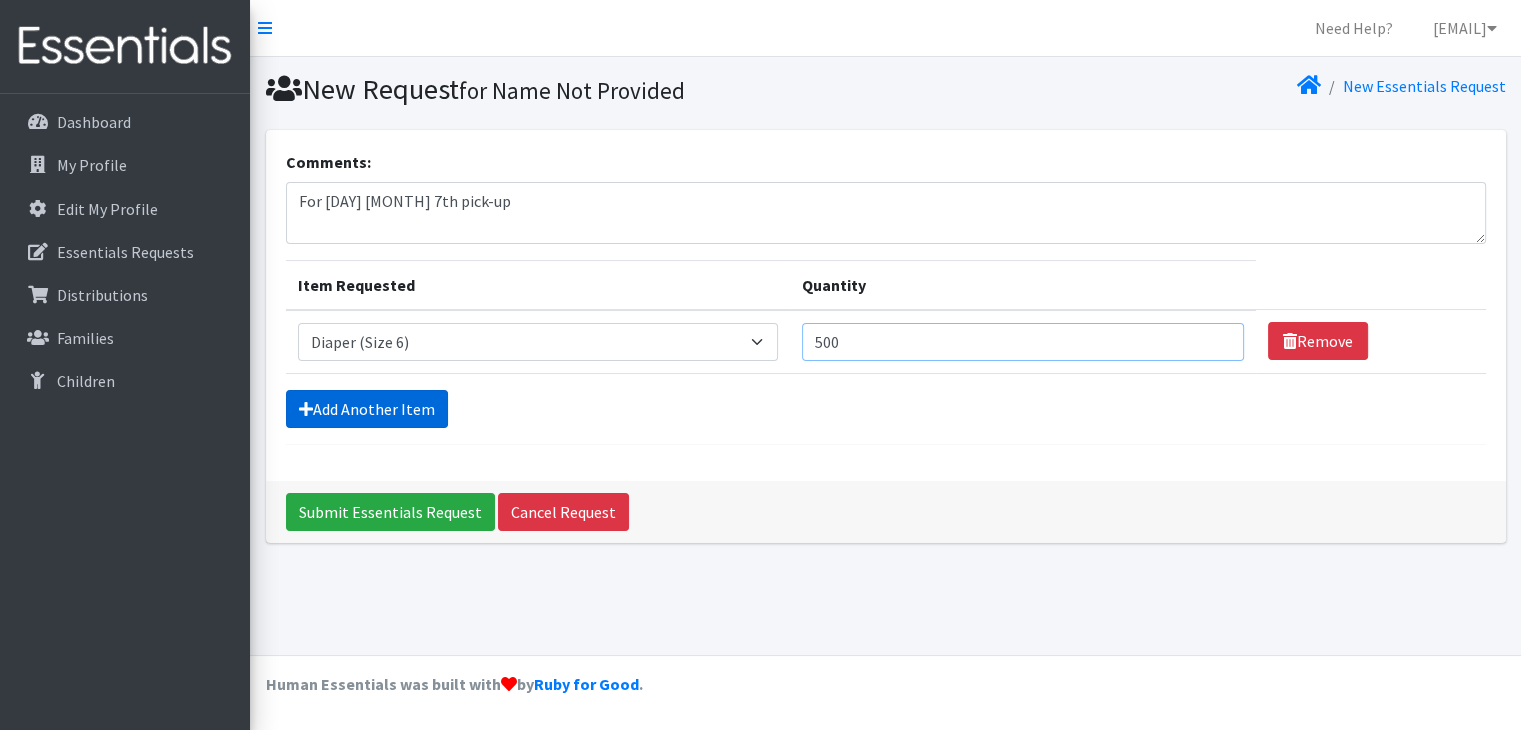 type on "500" 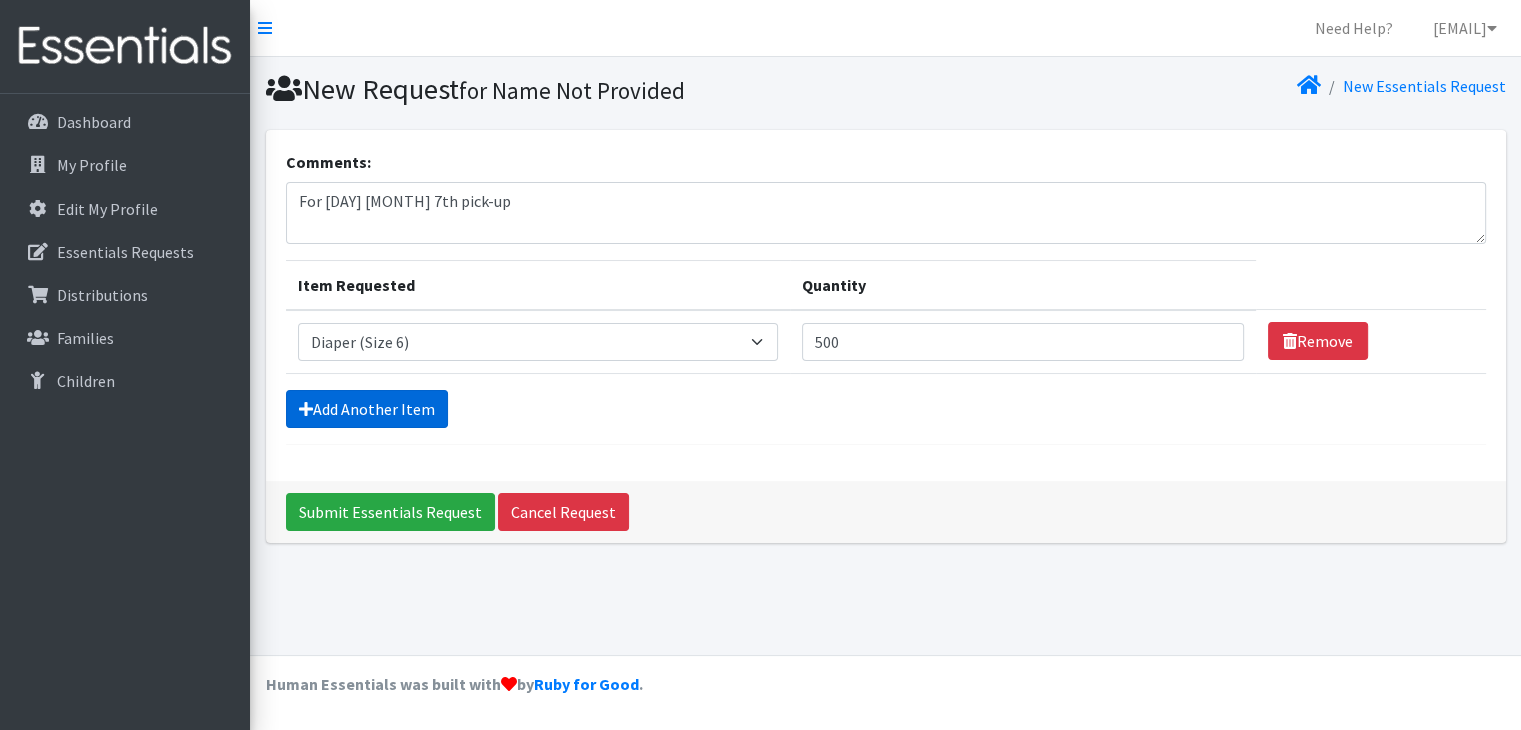 click on "Add Another Item" at bounding box center (367, 409) 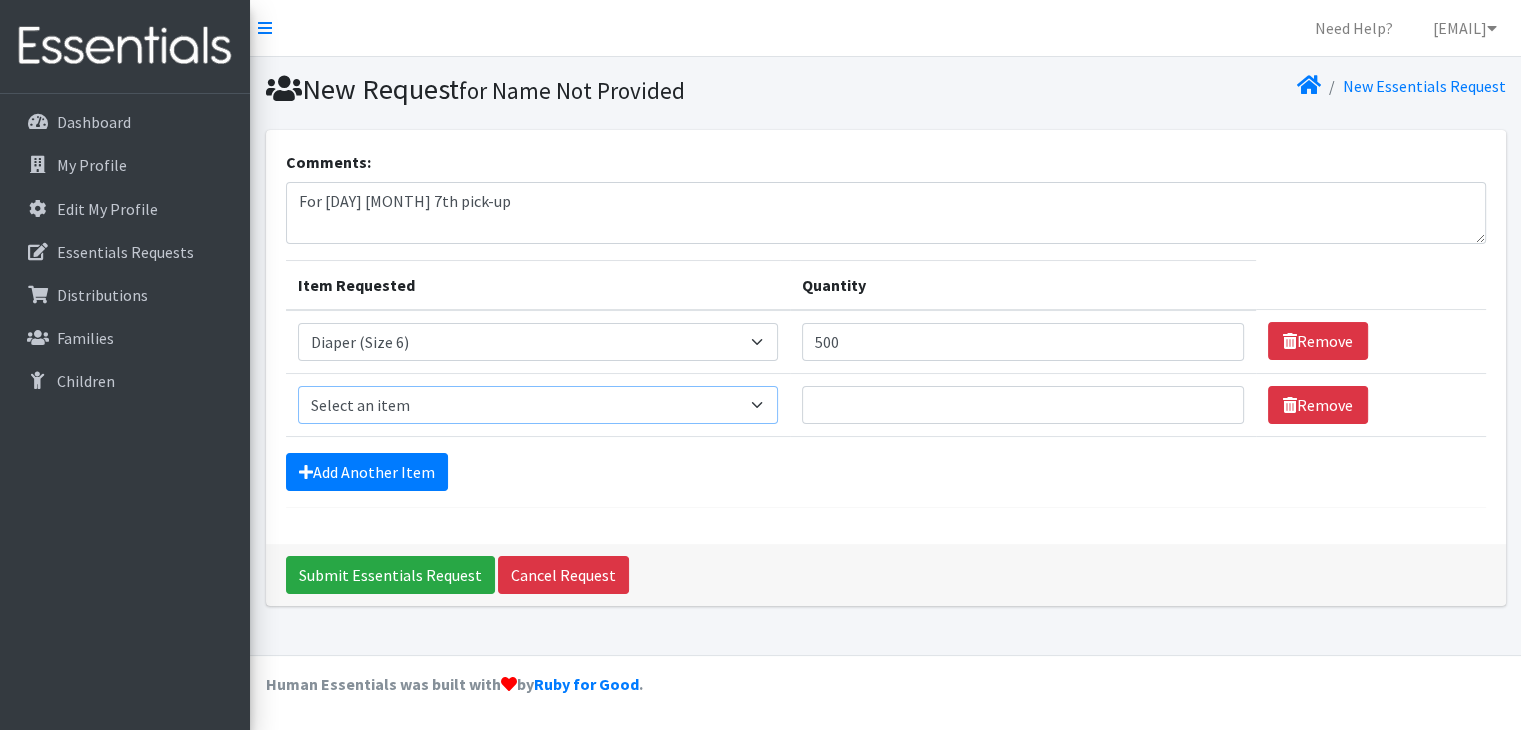 click on "Select an item
Diaper (Size 2)
Diaper (Size 3)
Diaper (Size 4)
Diaper (Size 5)
Diaper (Size 6)
Diaper (size 1)
Diaper Pull-Ups (3T-4T) (Unisex)
Maxi-pads (thick)
Thin Pads
Wipes (Baby) by pkgs" at bounding box center (538, 405) 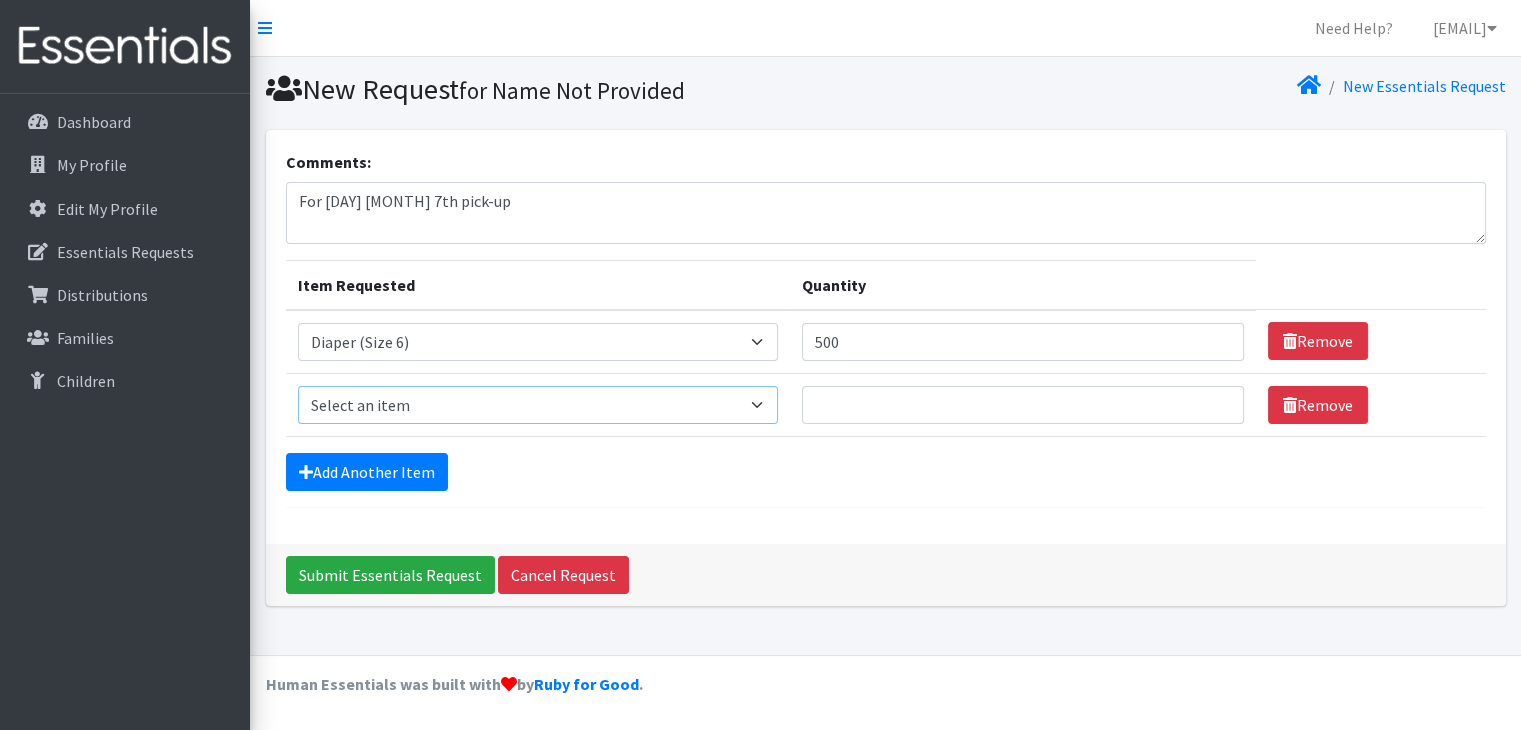 select on "2961" 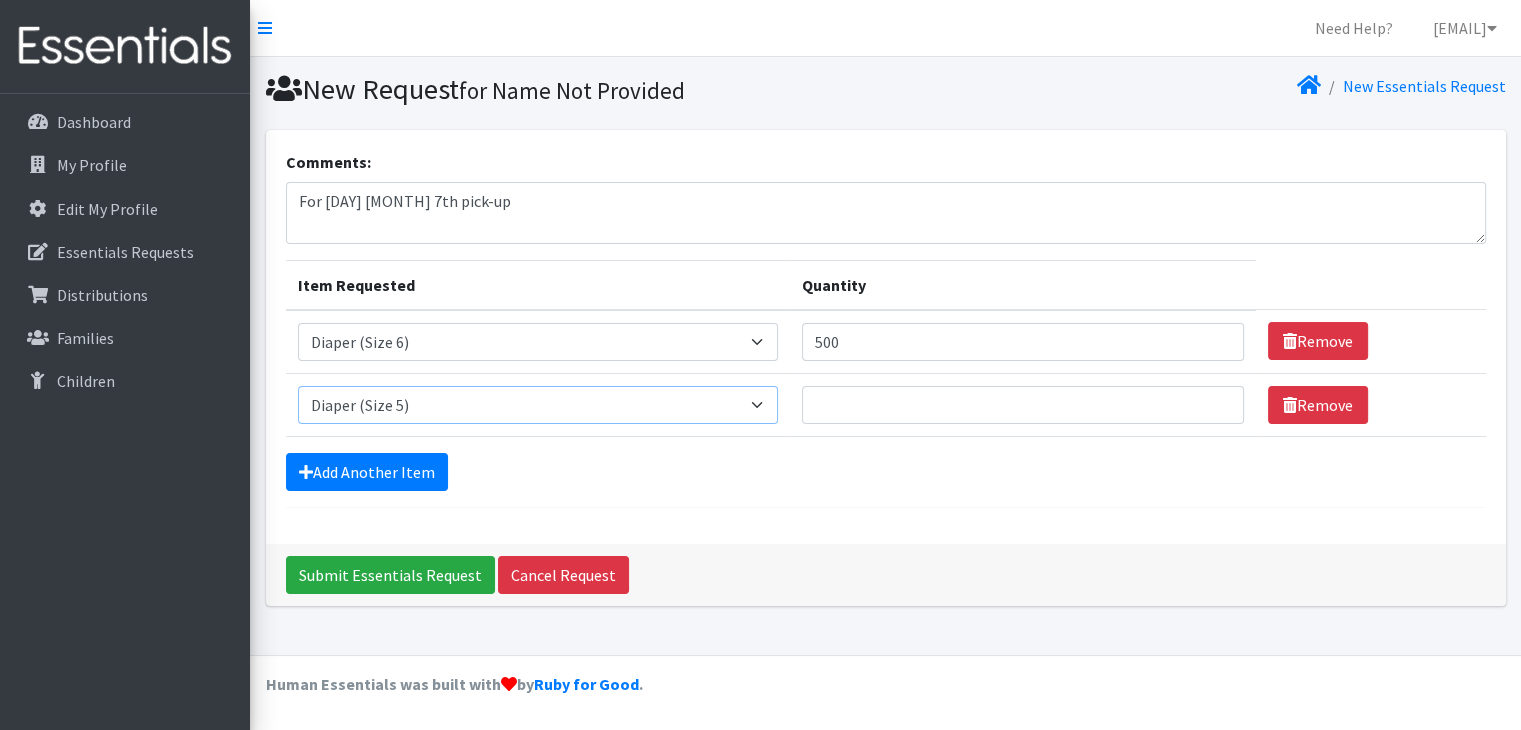 click on "Select an item
Diaper (Size 2)
Diaper (Size 3)
Diaper (Size 4)
Diaper (Size 5)
Diaper (Size 6)
Diaper (size 1)
Diaper Pull-Ups (3T-4T) (Unisex)
Maxi-pads (thick)
Thin Pads
Wipes (Baby) by pkgs" at bounding box center [538, 405] 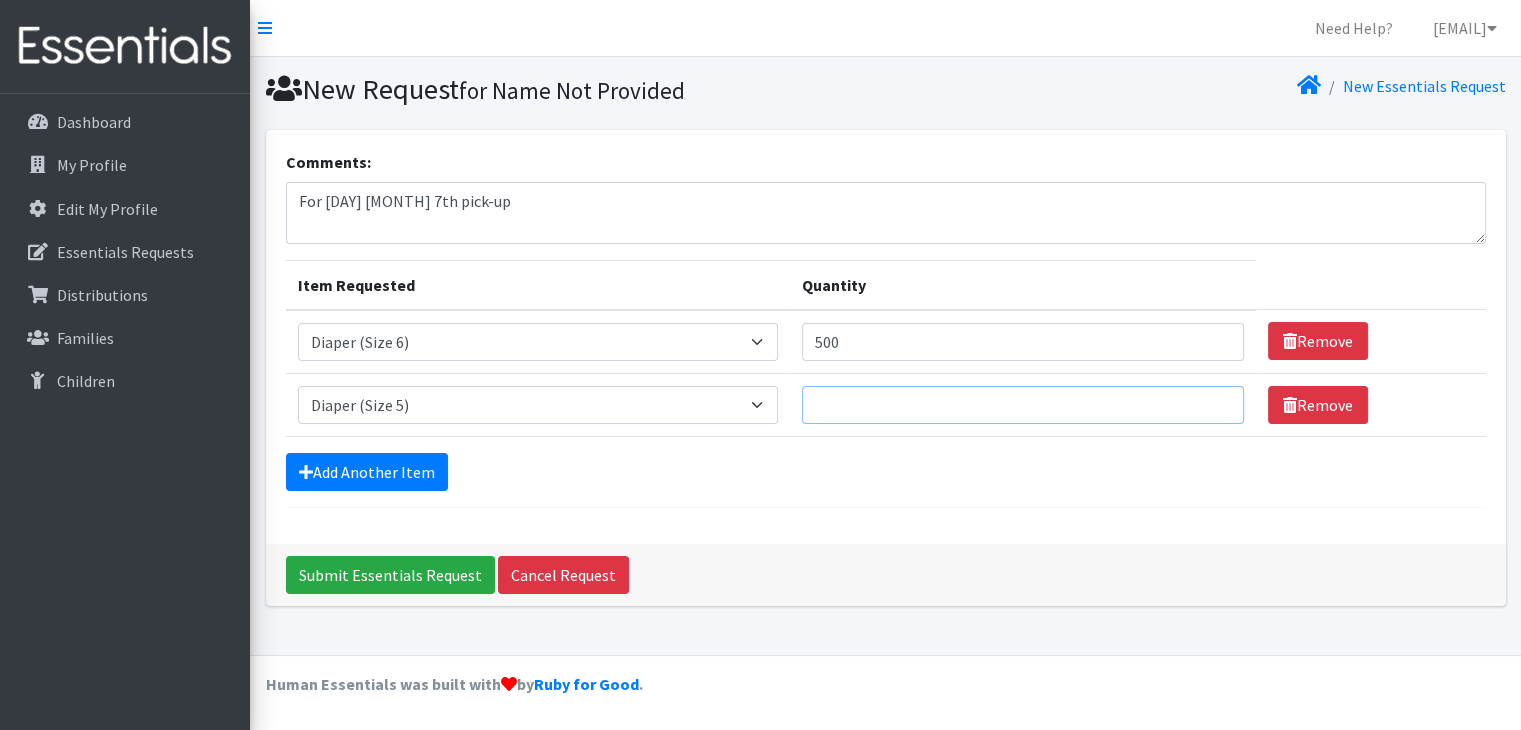 click on "Quantity" at bounding box center (1023, 405) 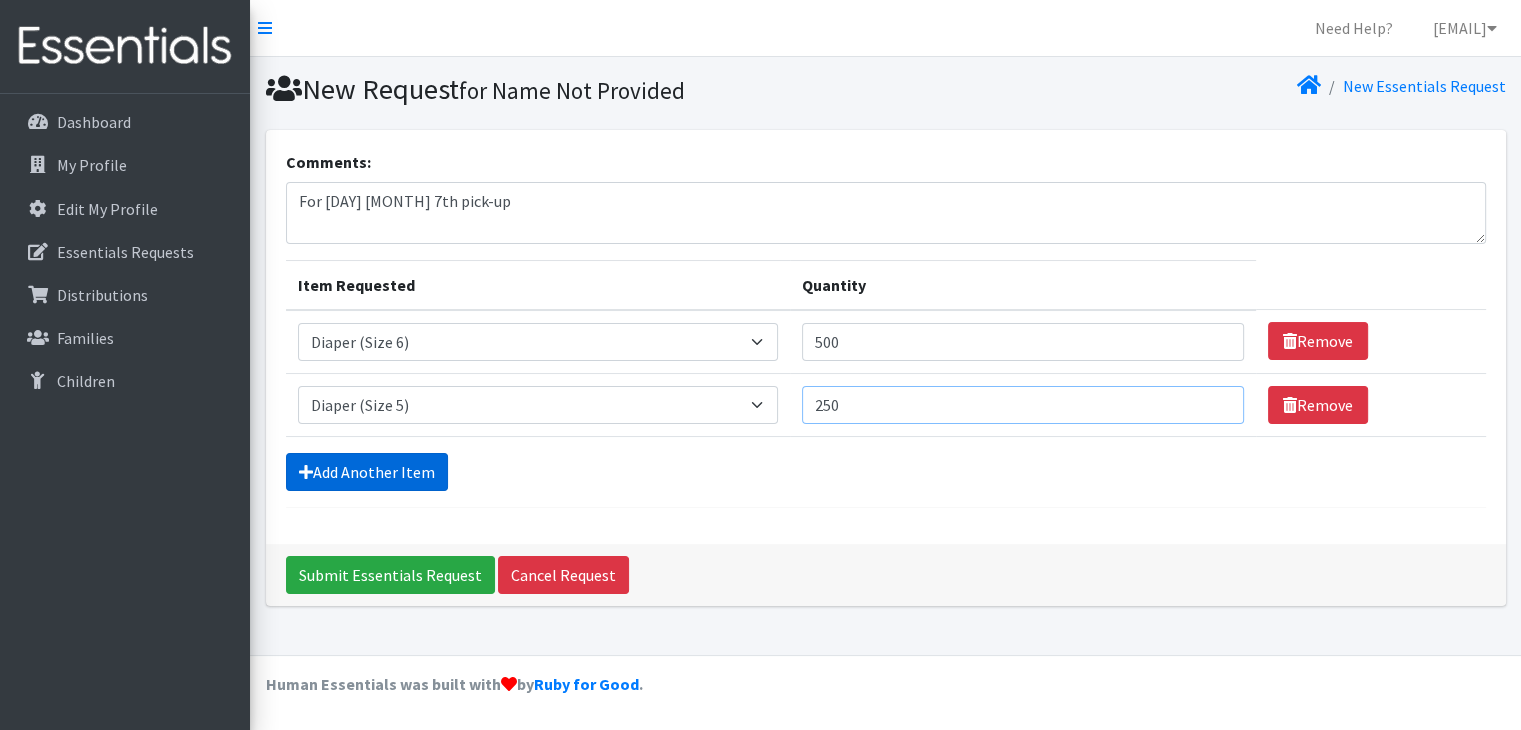 type on "250" 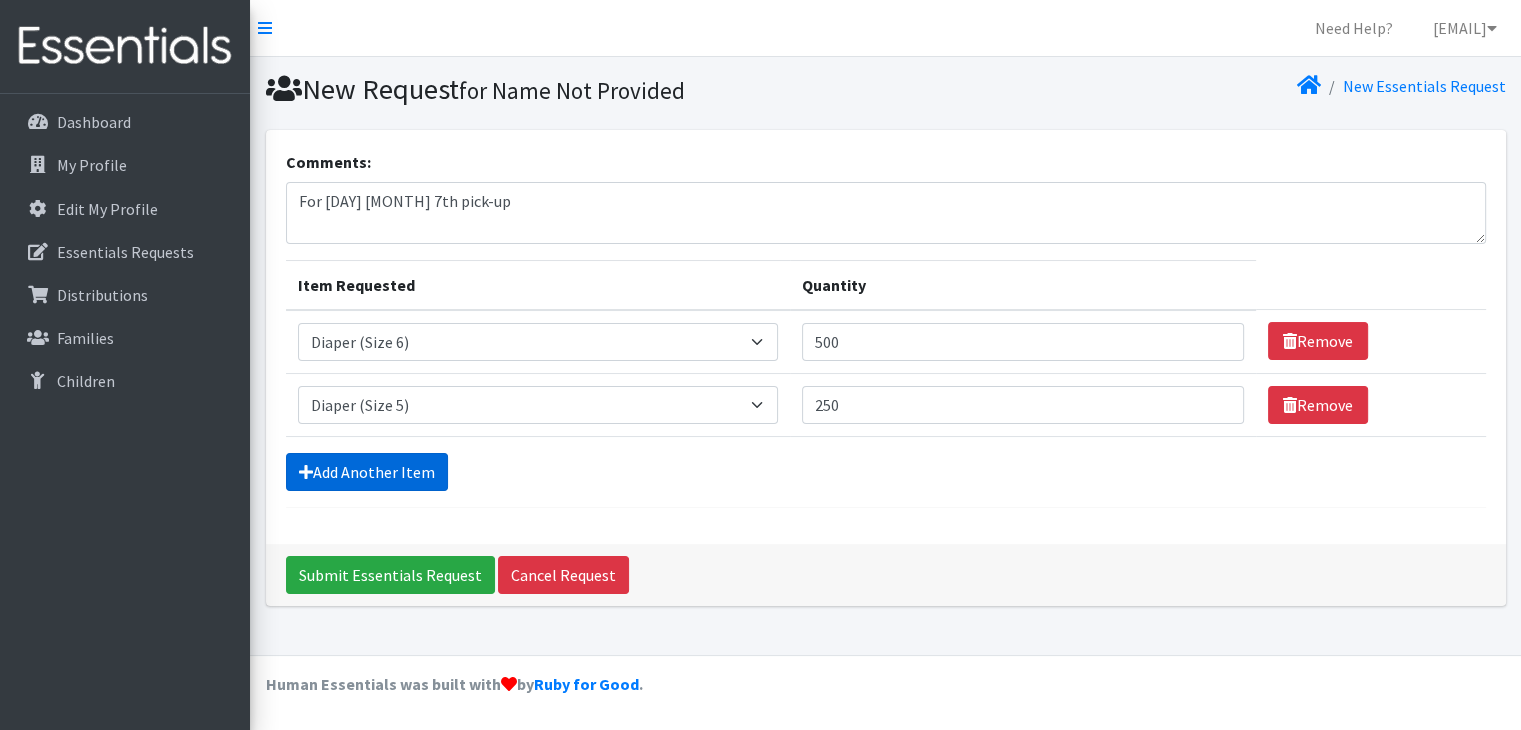 click on "Add Another Item" at bounding box center (367, 472) 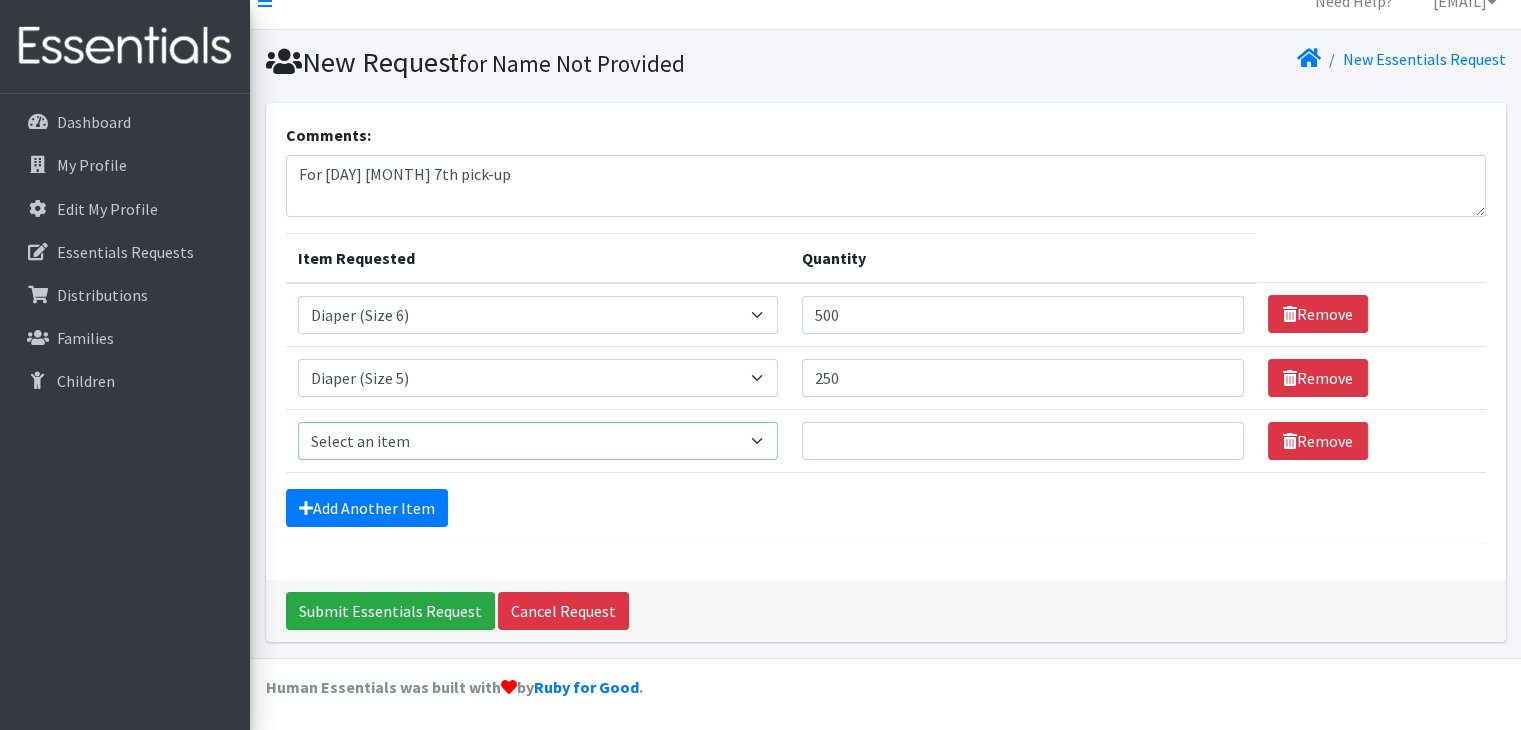 click on "Select an item
Diaper (Size 2)
Diaper (Size 3)
Diaper (Size 4)
Diaper (Size 5)
Diaper (Size 6)
Diaper (size 1)
Diaper Pull-Ups (3T-4T) (Unisex)
Maxi-pads (thick)
Thin Pads
Wipes (Baby) by pkgs" at bounding box center [538, 441] 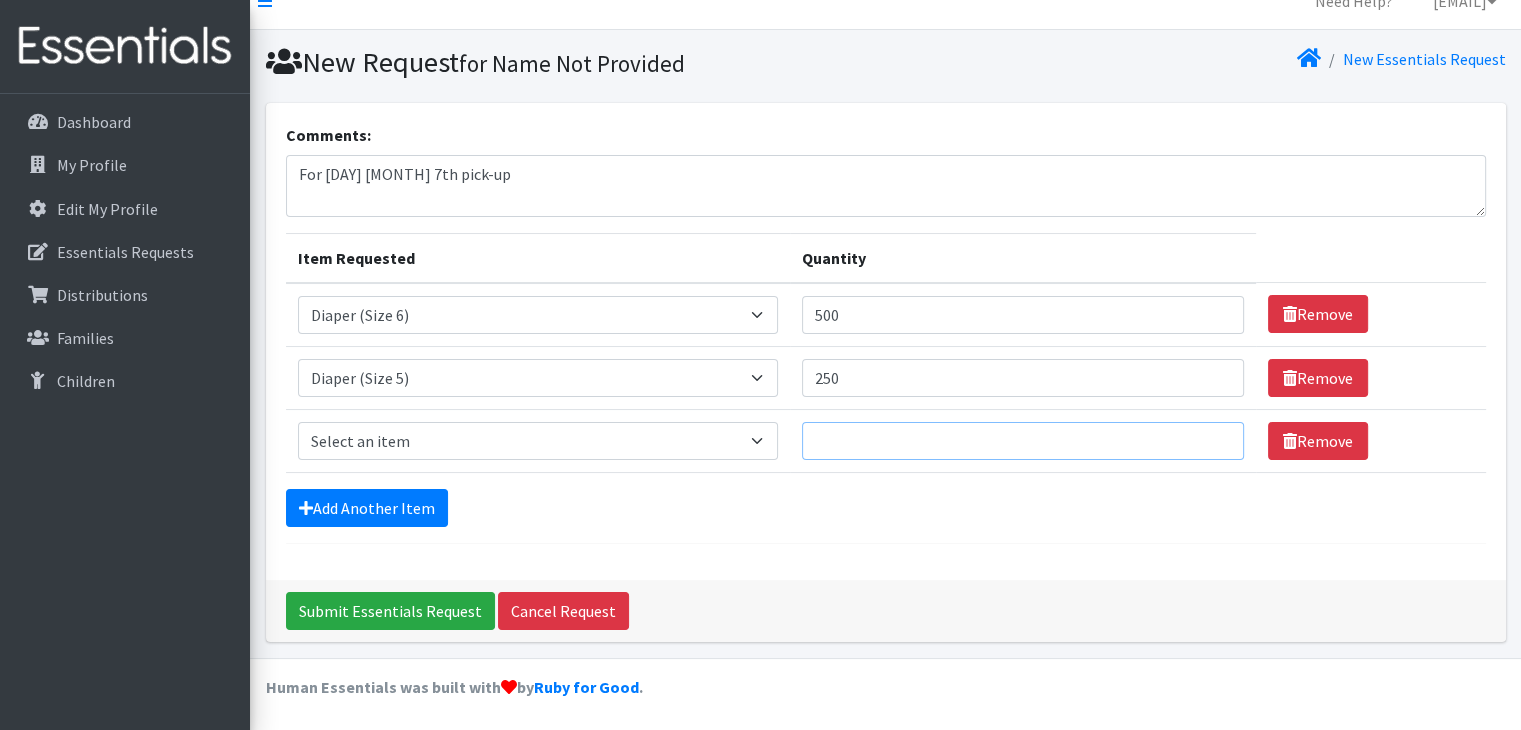 click on "Quantity" at bounding box center [1023, 441] 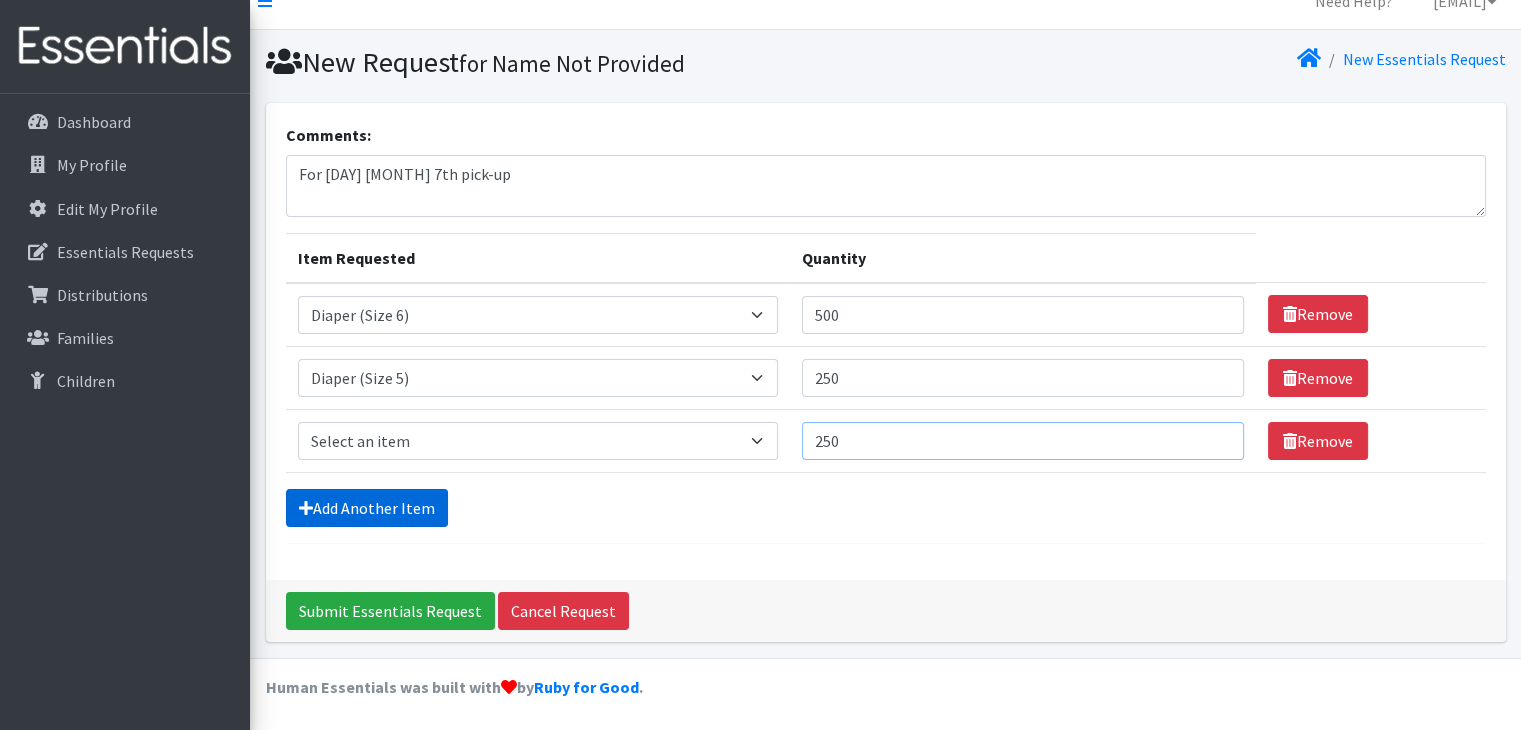 type on "250" 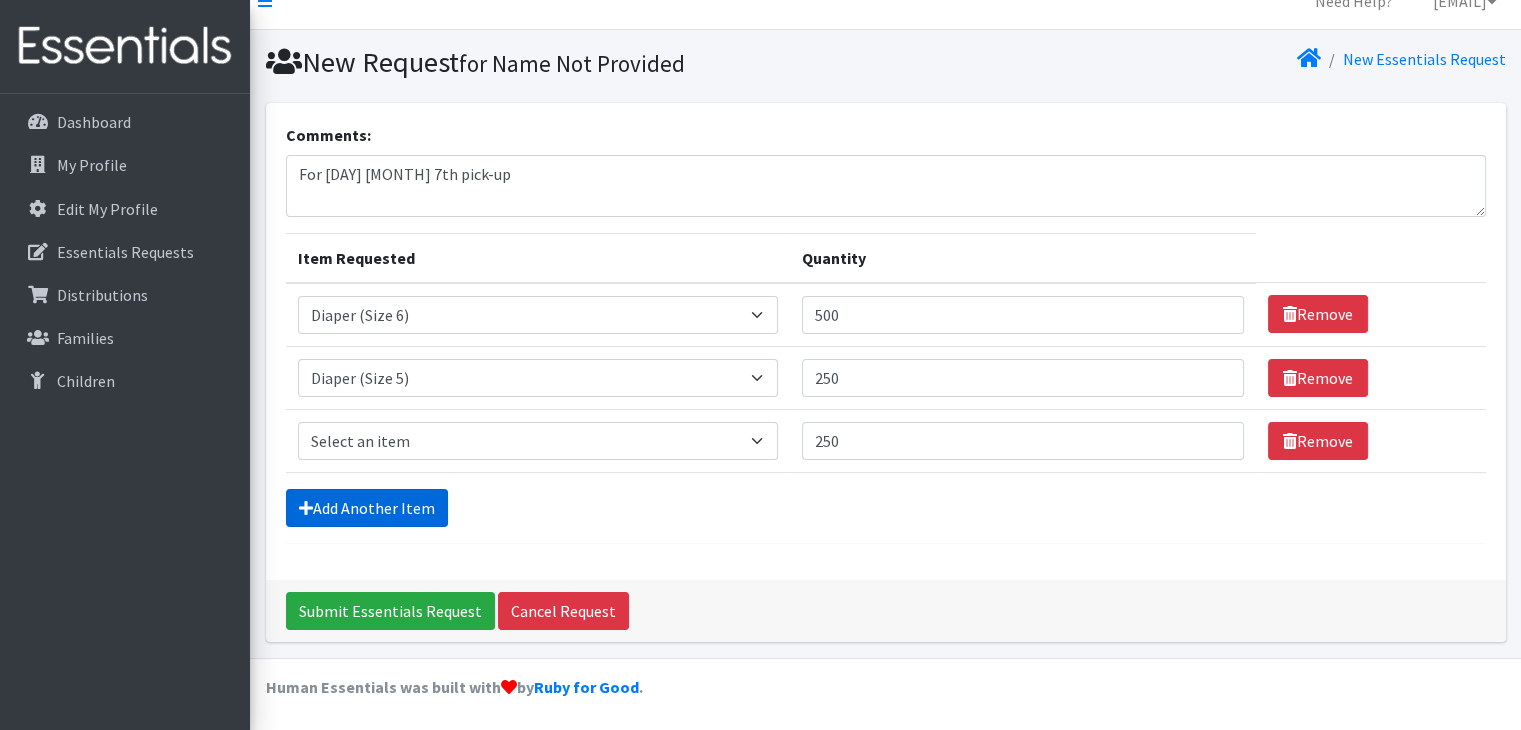 click on "Add Another Item" at bounding box center [367, 508] 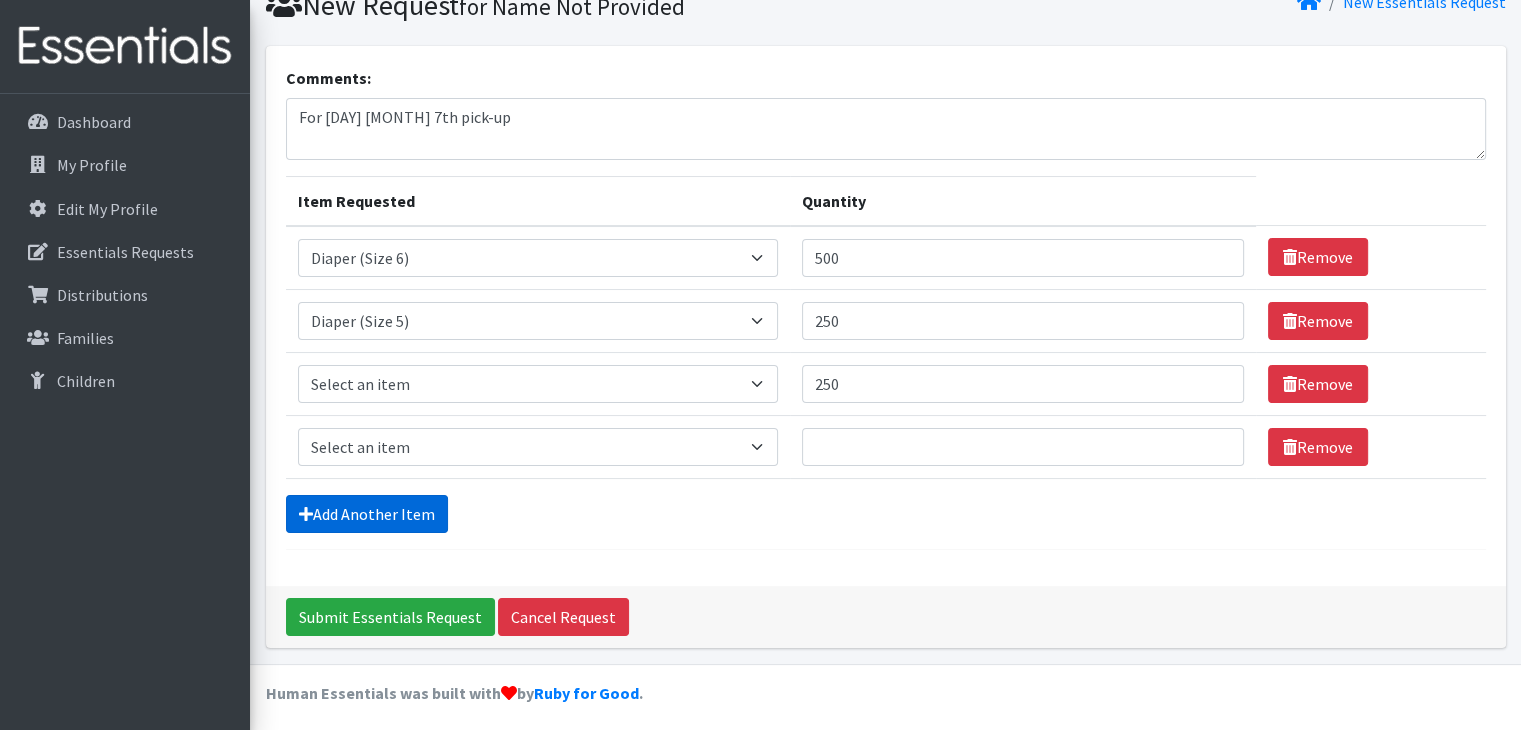 scroll, scrollTop: 90, scrollLeft: 0, axis: vertical 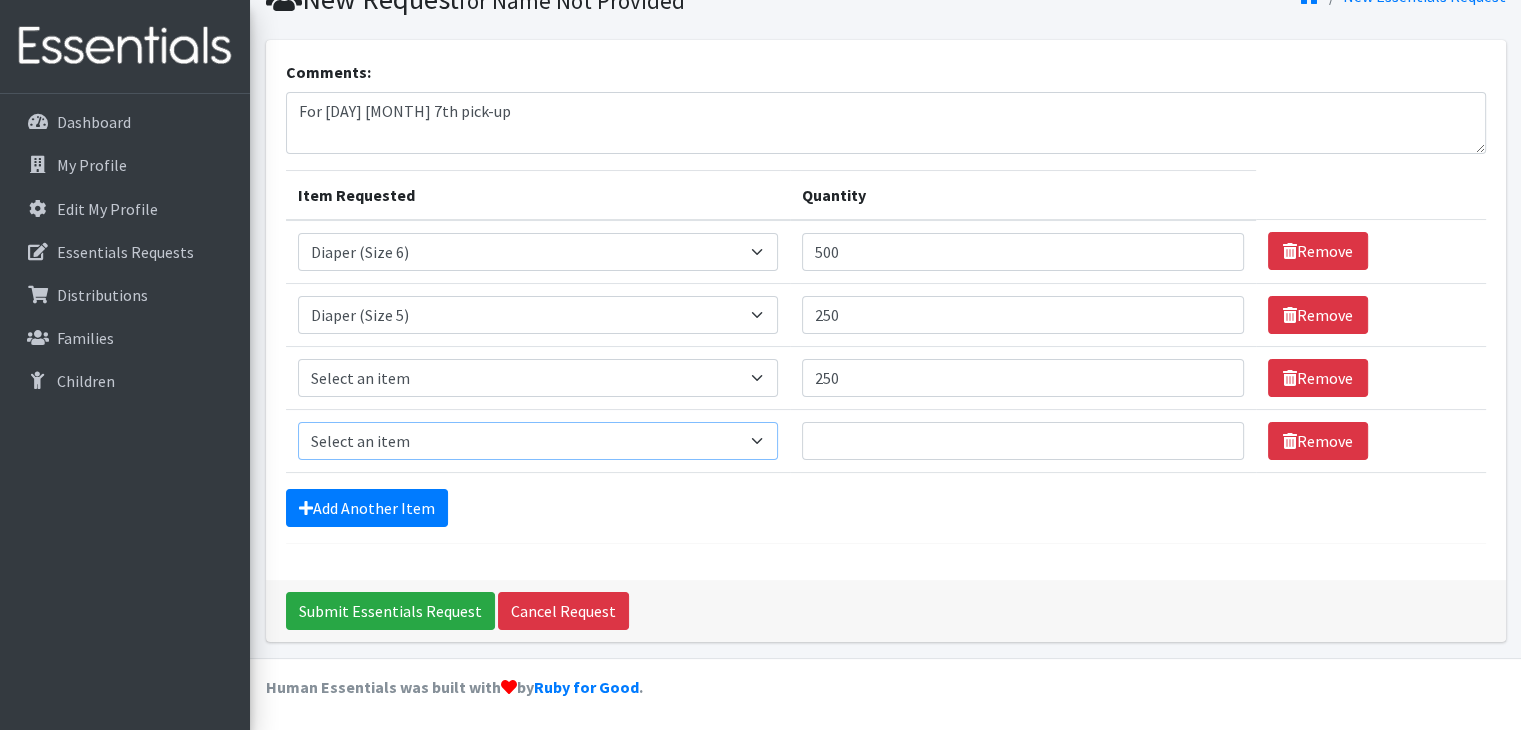 click on "Select an item
Diaper (Size 2)
Diaper (Size 3)
Diaper (Size 4)
Diaper (Size 5)
Diaper (Size 6)
Diaper (size 1)
Diaper Pull-Ups (3T-4T) (Unisex)
Maxi-pads (thick)
Thin Pads
Wipes (Baby) by pkgs" at bounding box center [538, 441] 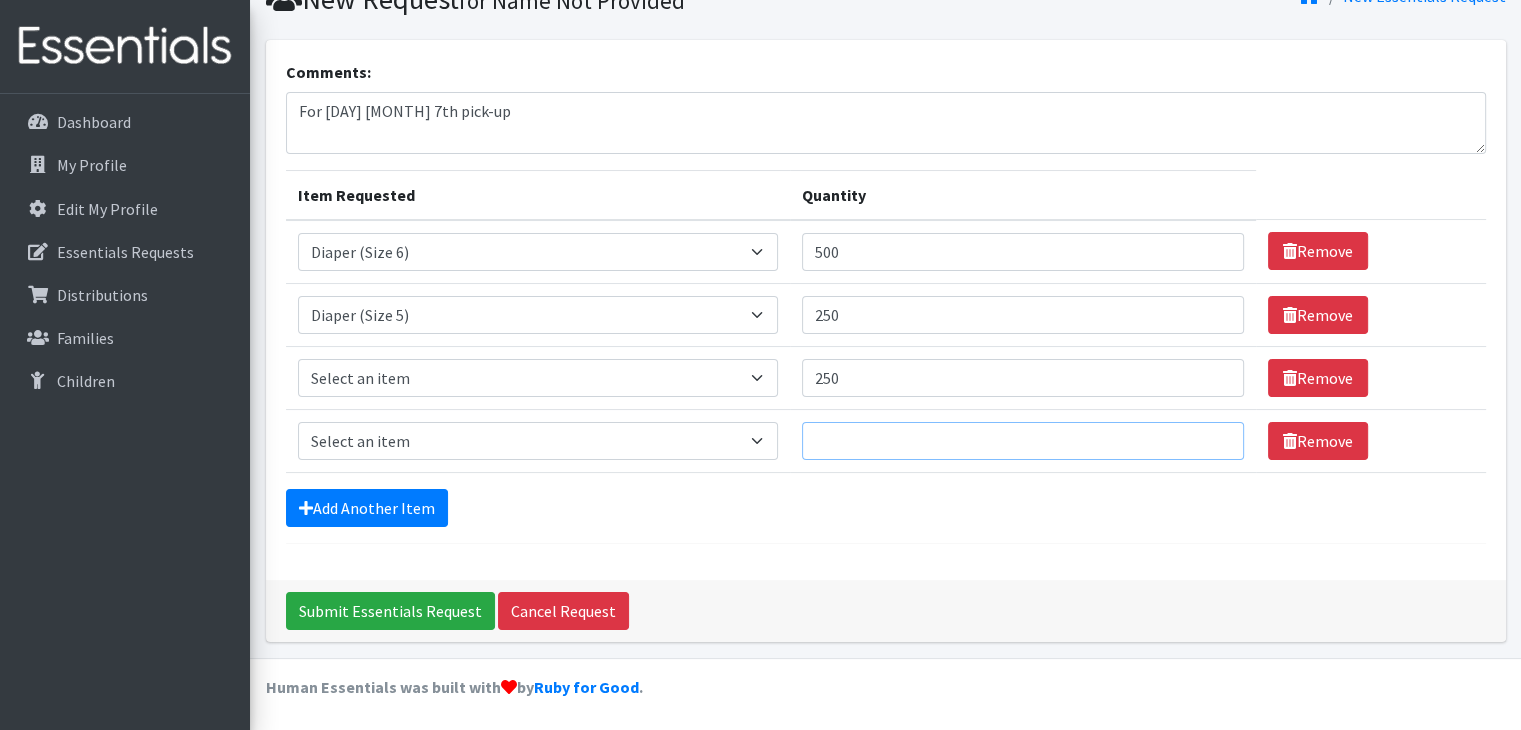 click on "Quantity" at bounding box center [1023, 441] 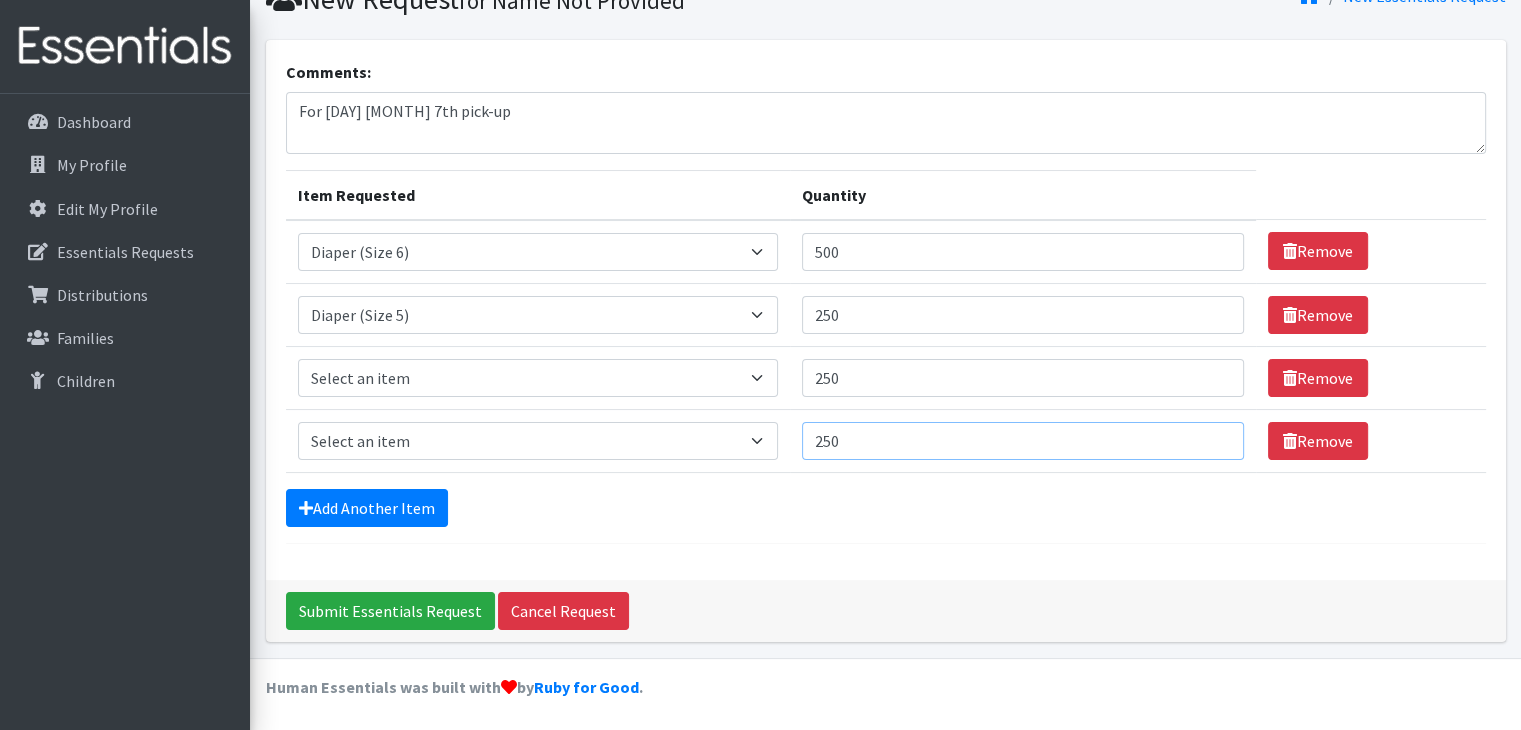 type on "250" 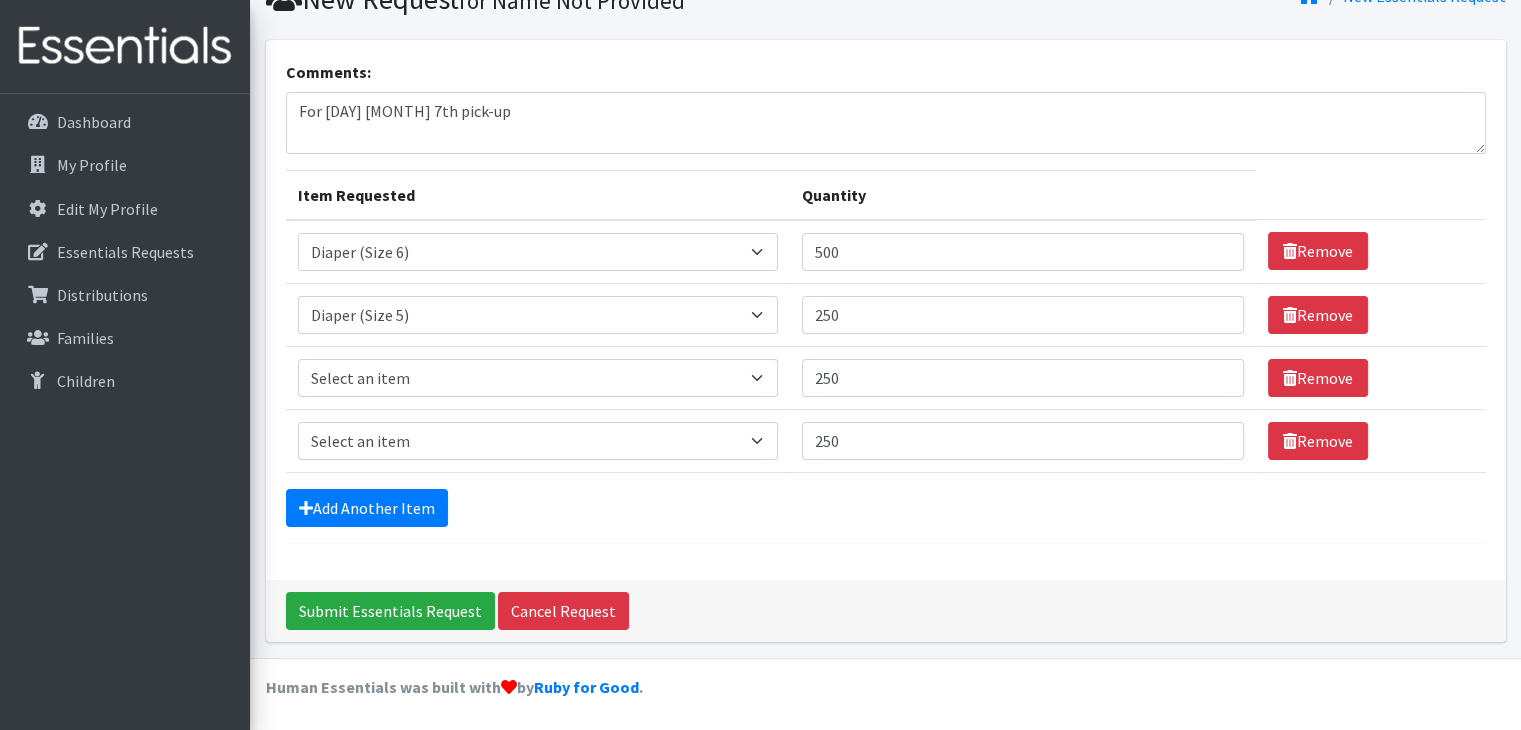 click on "Comments: For [DAY] [MONTH] 7th pick-up
Item Requested
Quantity
Item Requested
Select an item
Diaper (Size 2)
Diaper (Size 3)
Diaper (Size 4)
Diaper (Size 5)
Diaper (Size 6)
Diaper (size 1)
Diaper Pull-Ups (3T-4T) (Unisex)
Maxi-pads (thick)
Thin Pads
Wipes (Baby) by pkgs
Quantity
500
Remove
Item Requested
Select an item
Diaper (Size 2)
Diaper (Size 3)
Diaper (Size 4)
Diaper (Size 5)
Diaper (Size 6)
Diaper (size 1)
Diaper Pull-Ups (3T-4T) (Unisex)
Maxi-pads (thick)
Thin Pads
Wipes (Baby) by pkgs
Quantity
250
Remove
Item Requested
Select an item
Diaper (Size 2)" at bounding box center (886, 302) 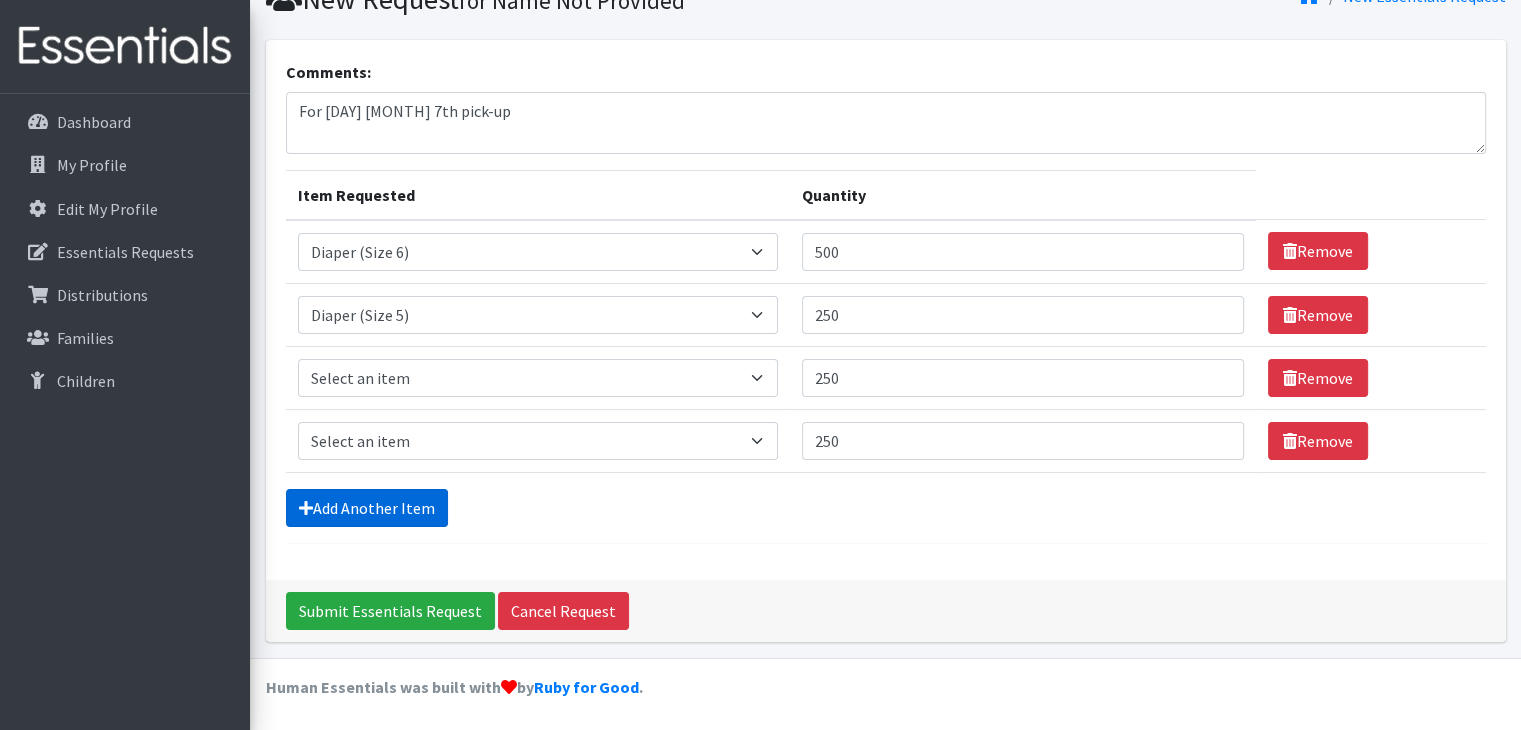 click on "Add Another Item" at bounding box center (367, 508) 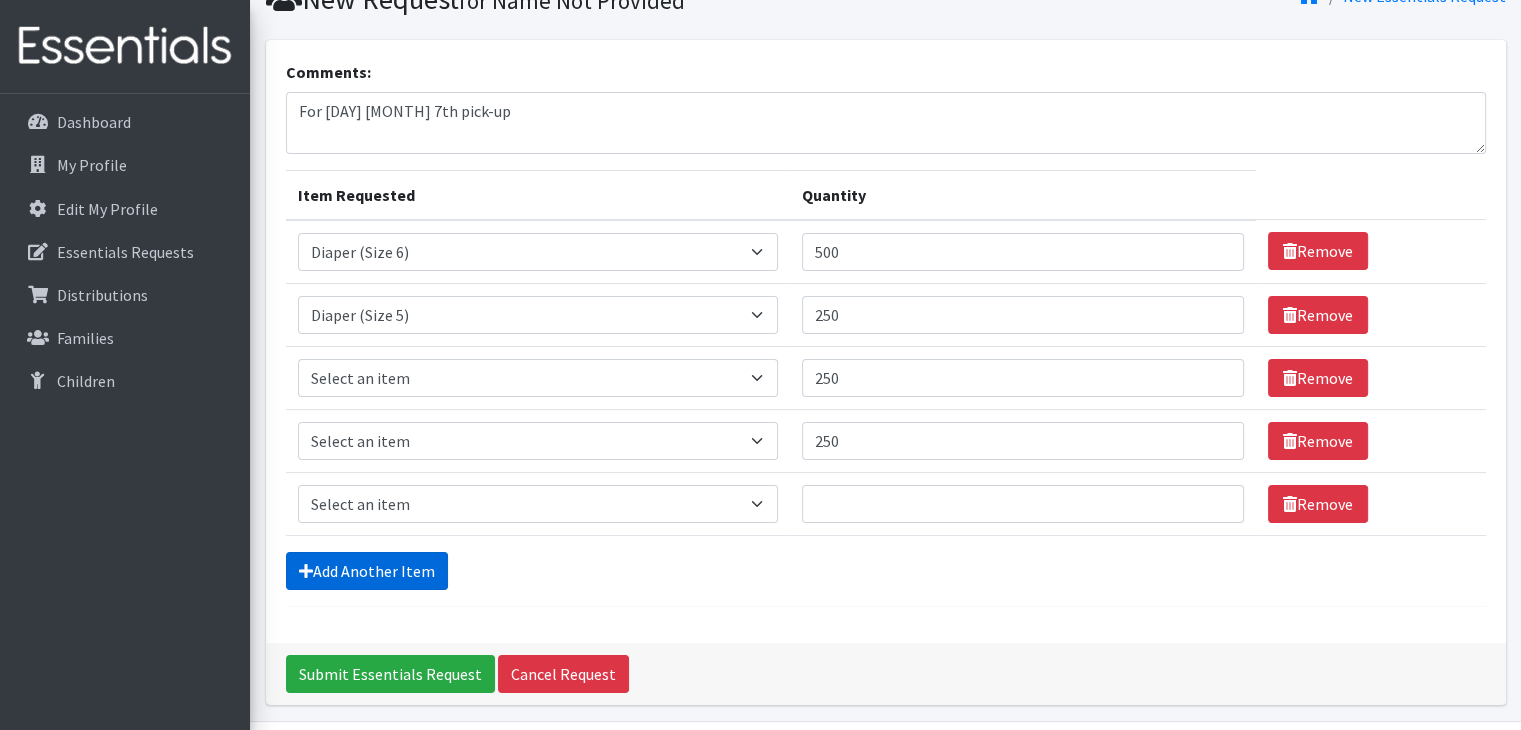 scroll, scrollTop: 152, scrollLeft: 0, axis: vertical 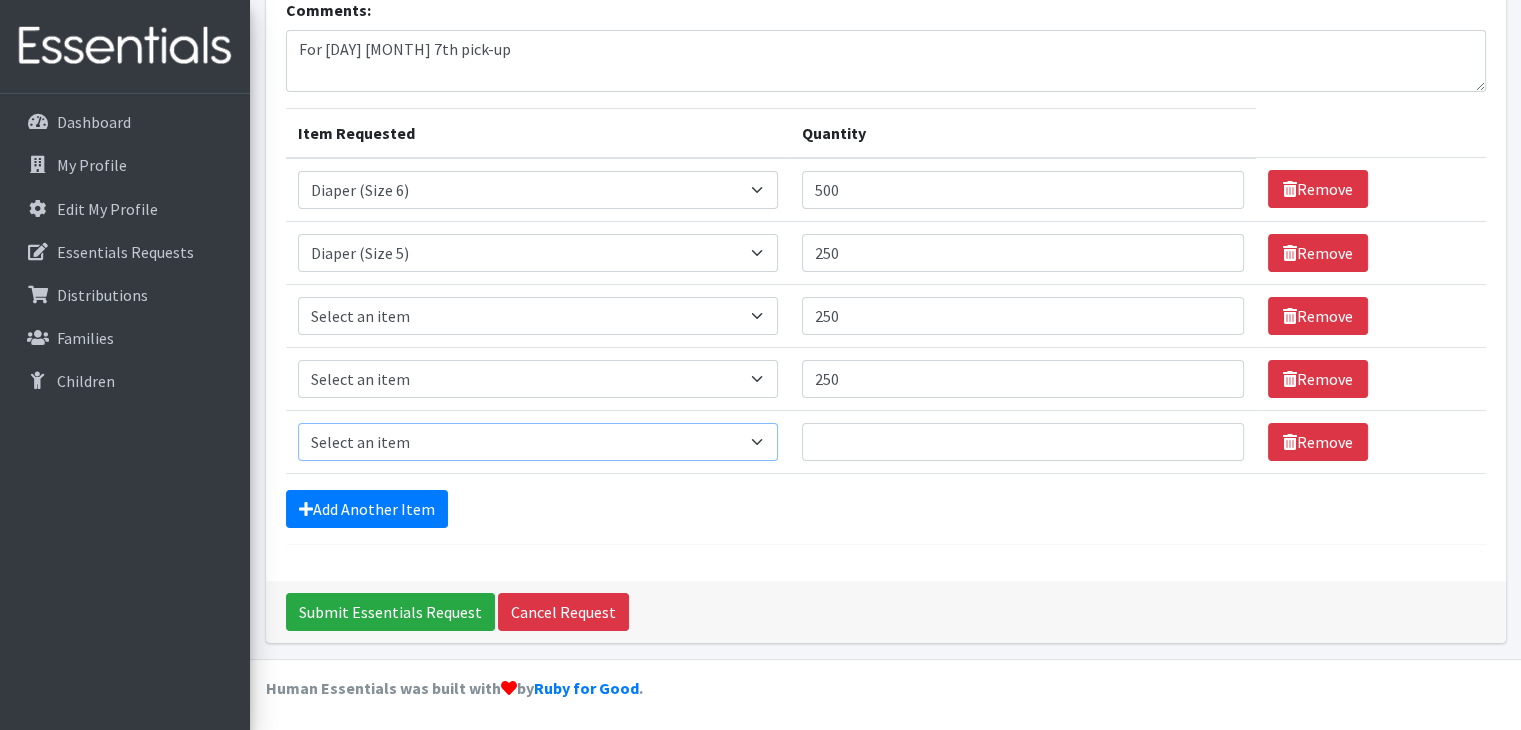 click on "Select an item
Diaper (Size 2)
Diaper (Size 3)
Diaper (Size 4)
Diaper (Size 5)
Diaper (Size 6)
Diaper (size 1)
Diaper Pull-Ups (3T-4T) (Unisex)
Maxi-pads (thick)
Thin Pads
Wipes (Baby) by pkgs" at bounding box center (538, 442) 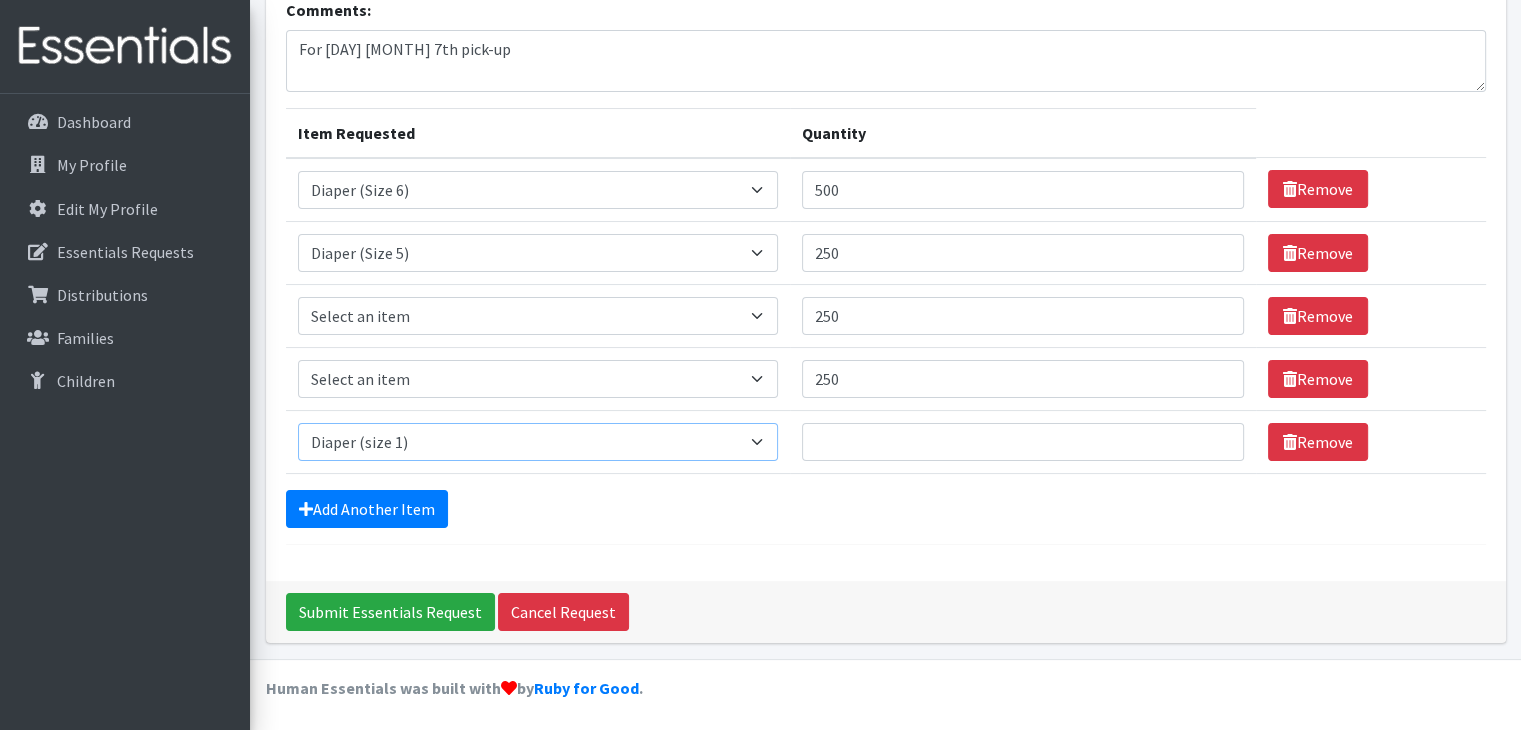 click on "Select an item
Diaper (Size 2)
Diaper (Size 3)
Diaper (Size 4)
Diaper (Size 5)
Diaper (Size 6)
Diaper (size 1)
Diaper Pull-Ups (3T-4T) (Unisex)
Maxi-pads (thick)
Thin Pads
Wipes (Baby) by pkgs" at bounding box center [538, 442] 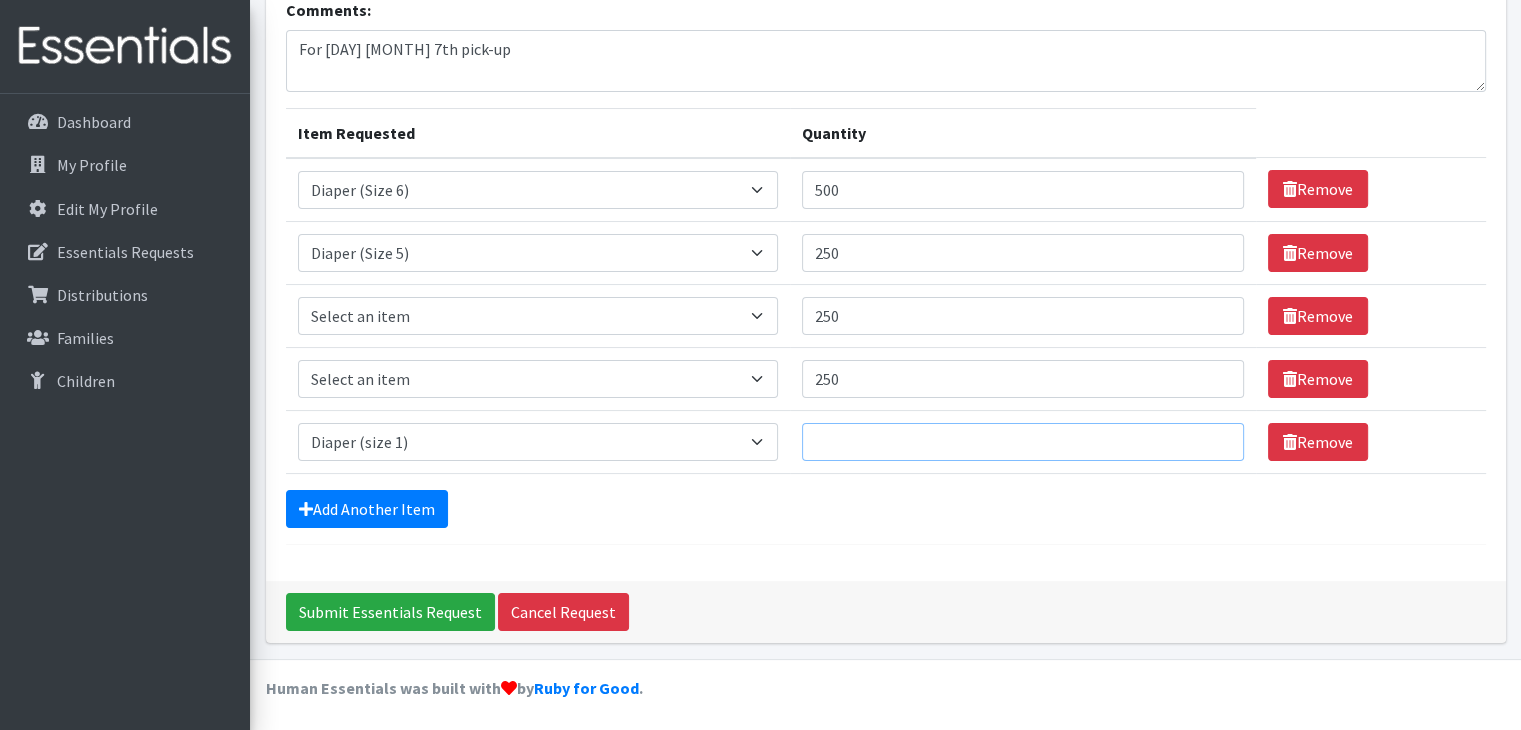 click on "Quantity" at bounding box center [1023, 442] 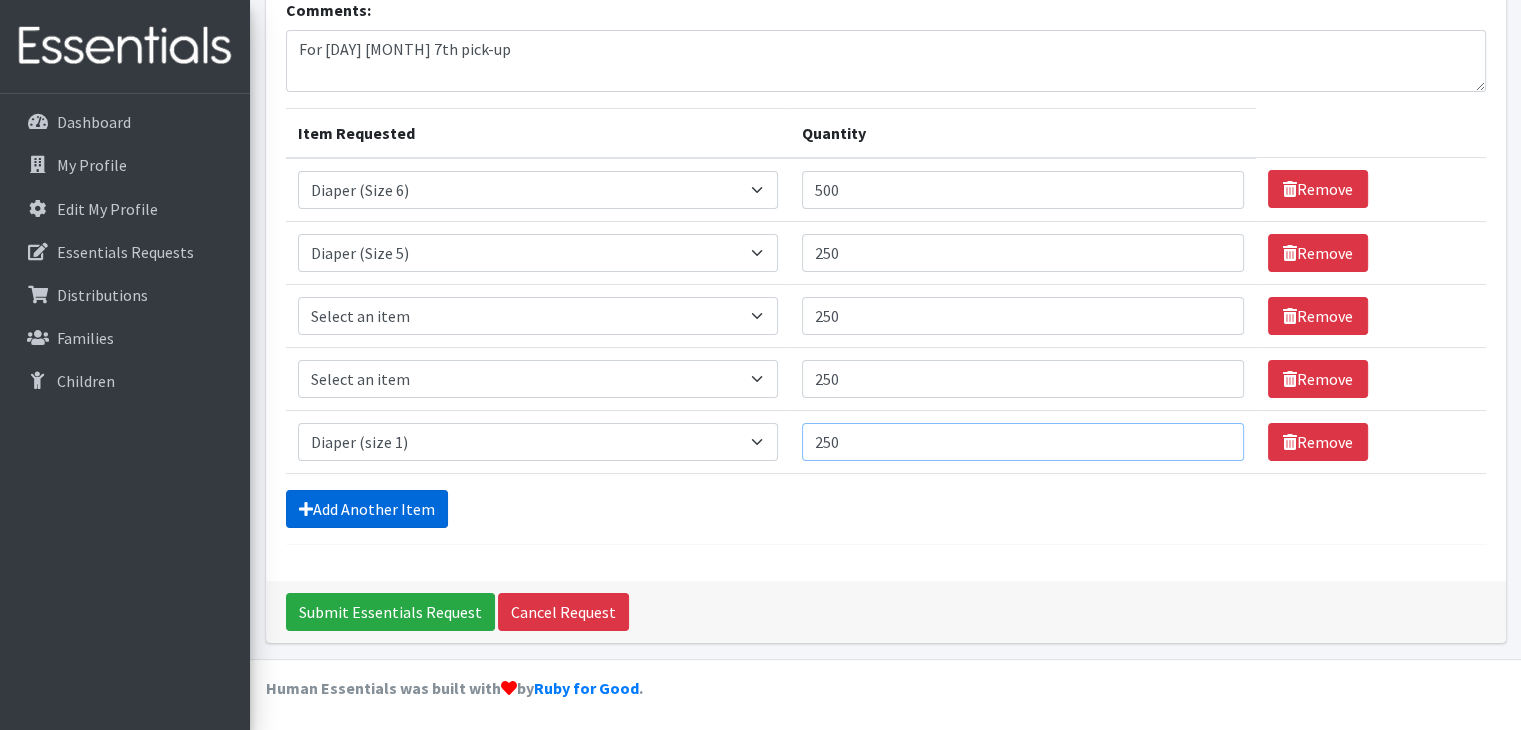 type on "250" 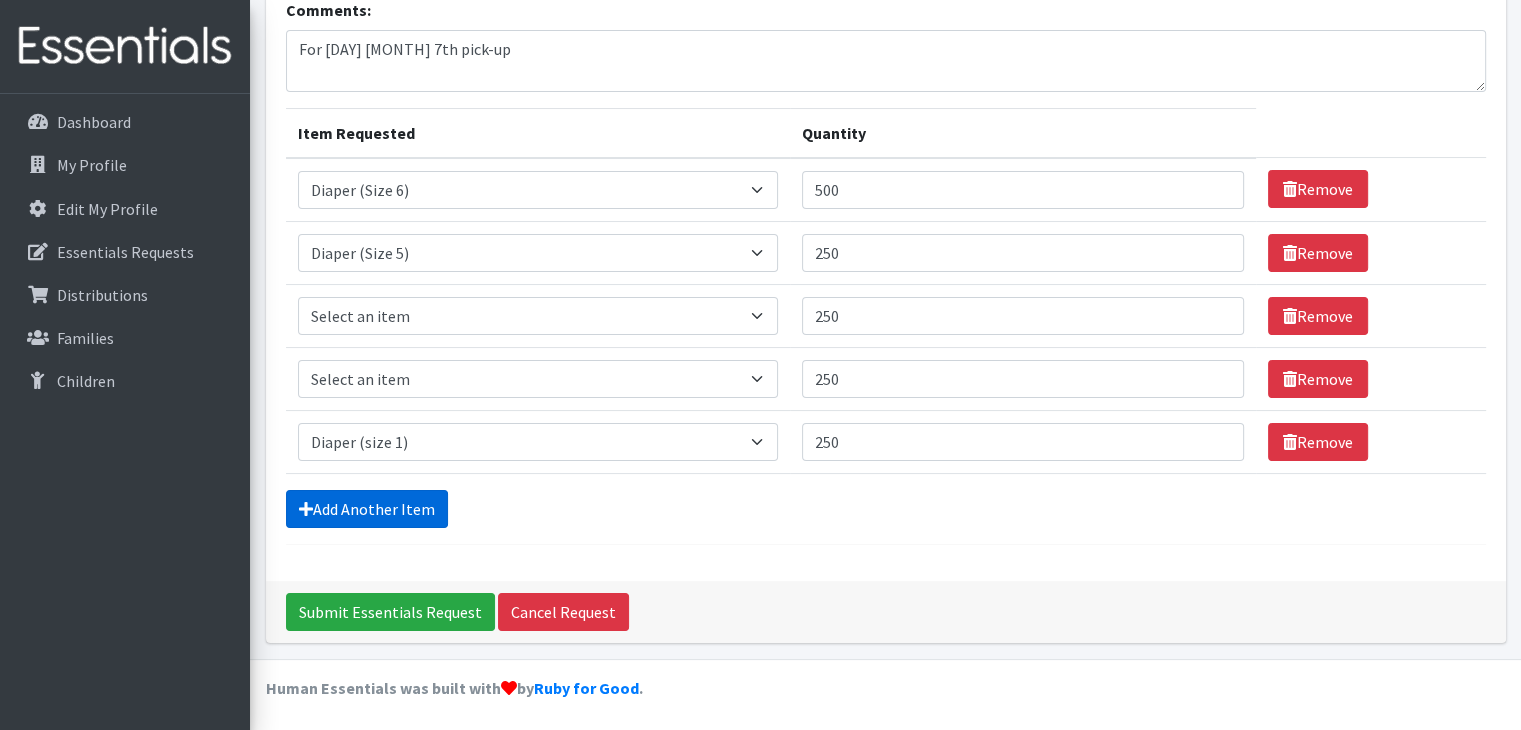 click on "Add Another Item" at bounding box center (367, 509) 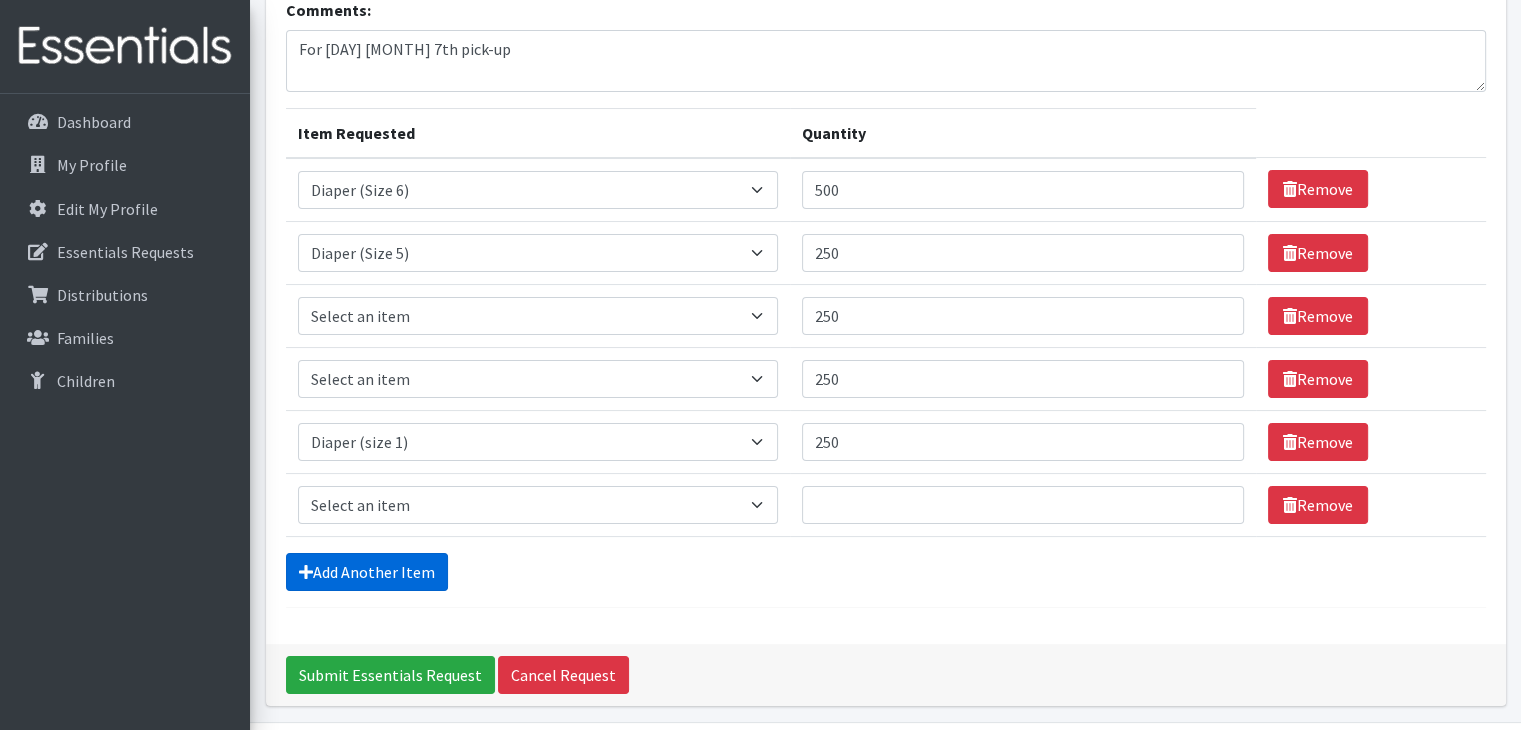 scroll, scrollTop: 216, scrollLeft: 0, axis: vertical 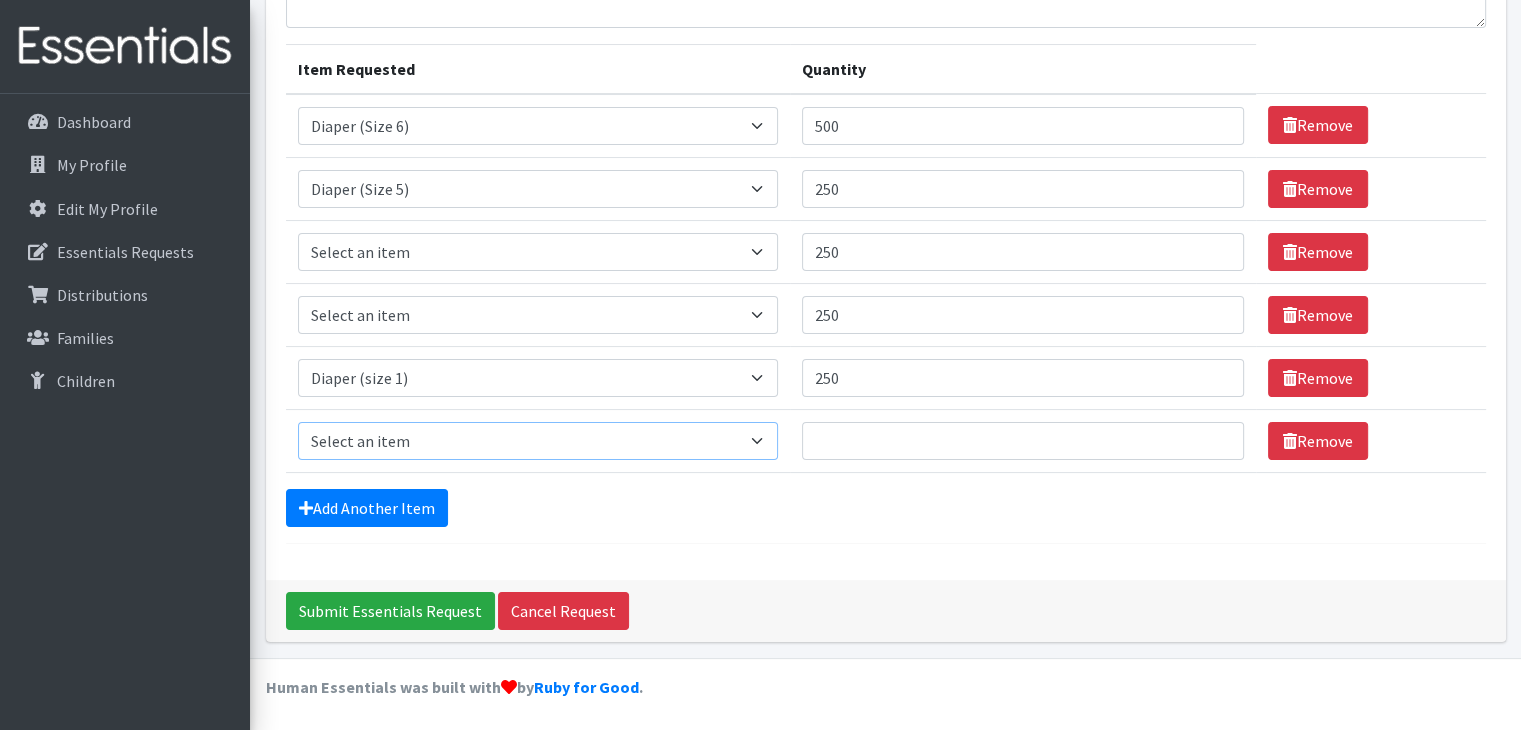 click on "Select an item
Diaper (Size 2)
Diaper (Size 3)
Diaper (Size 4)
Diaper (Size 5)
Diaper (Size 6)
Diaper (size 1)
Diaper Pull-Ups (3T-4T) (Unisex)
Maxi-pads (thick)
Thin Pads
Wipes (Baby) by pkgs" at bounding box center (538, 441) 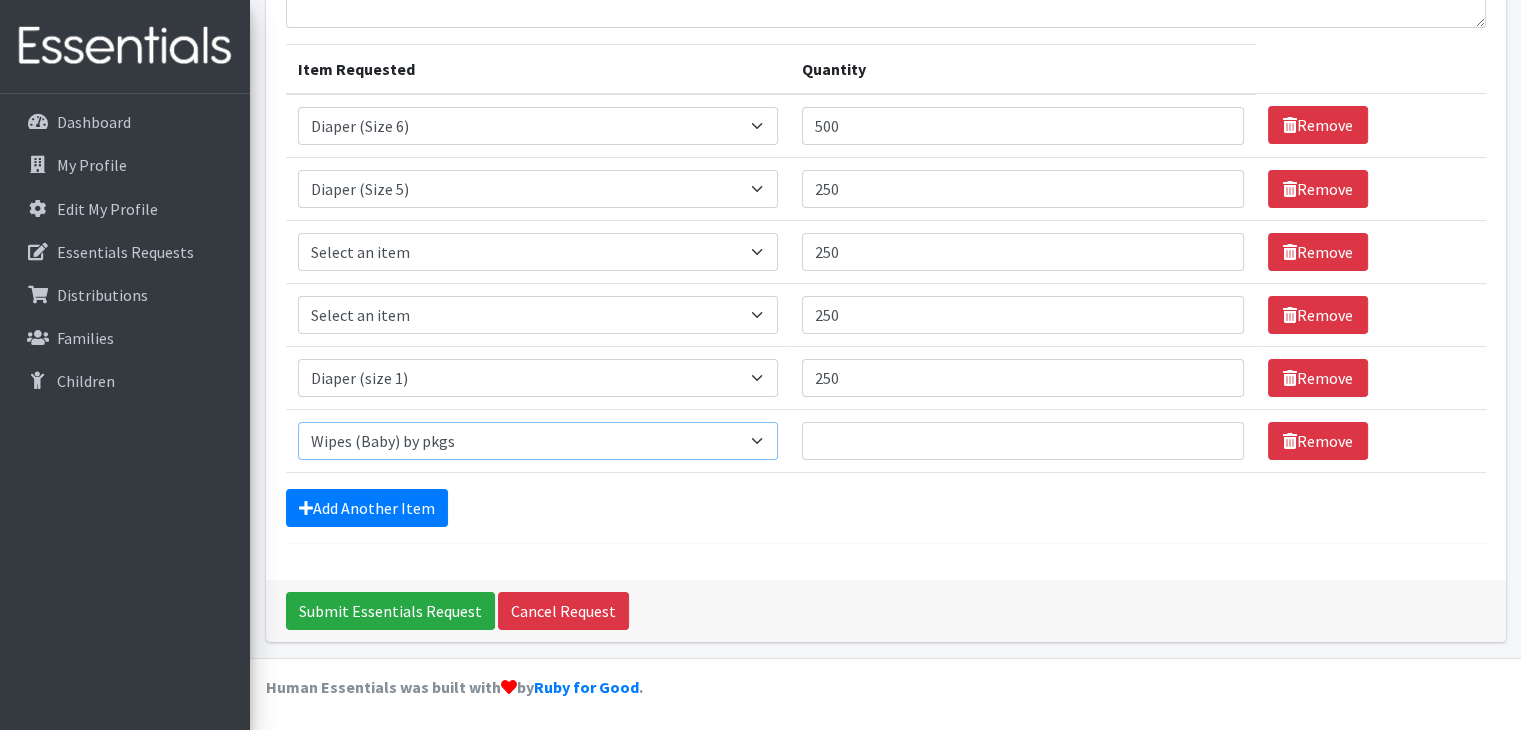 click on "Select an item
Diaper (Size 2)
Diaper (Size 3)
Diaper (Size 4)
Diaper (Size 5)
Diaper (Size 6)
Diaper (size 1)
Diaper Pull-Ups (3T-4T) (Unisex)
Maxi-pads (thick)
Thin Pads
Wipes (Baby) by pkgs" at bounding box center (538, 441) 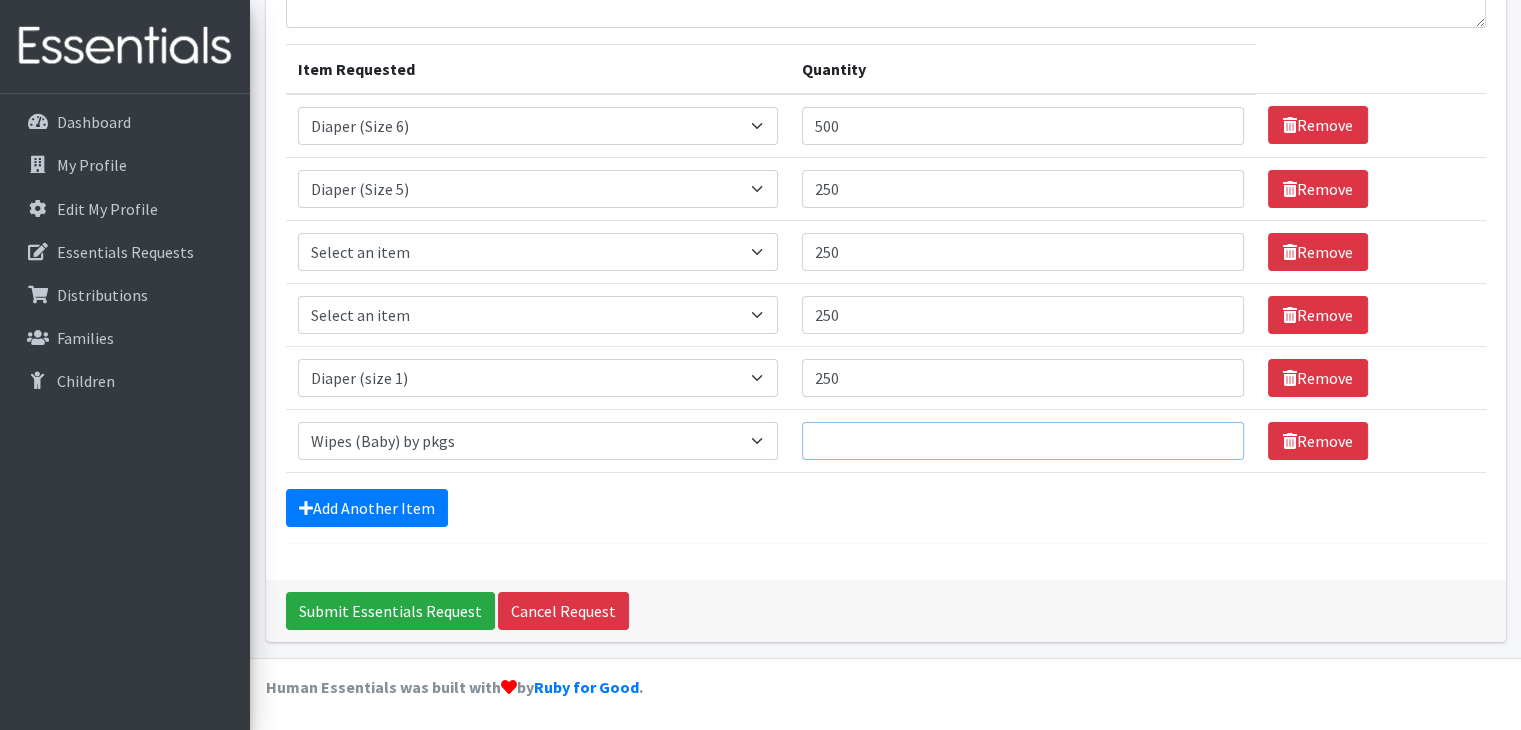 click on "Quantity" at bounding box center [1023, 441] 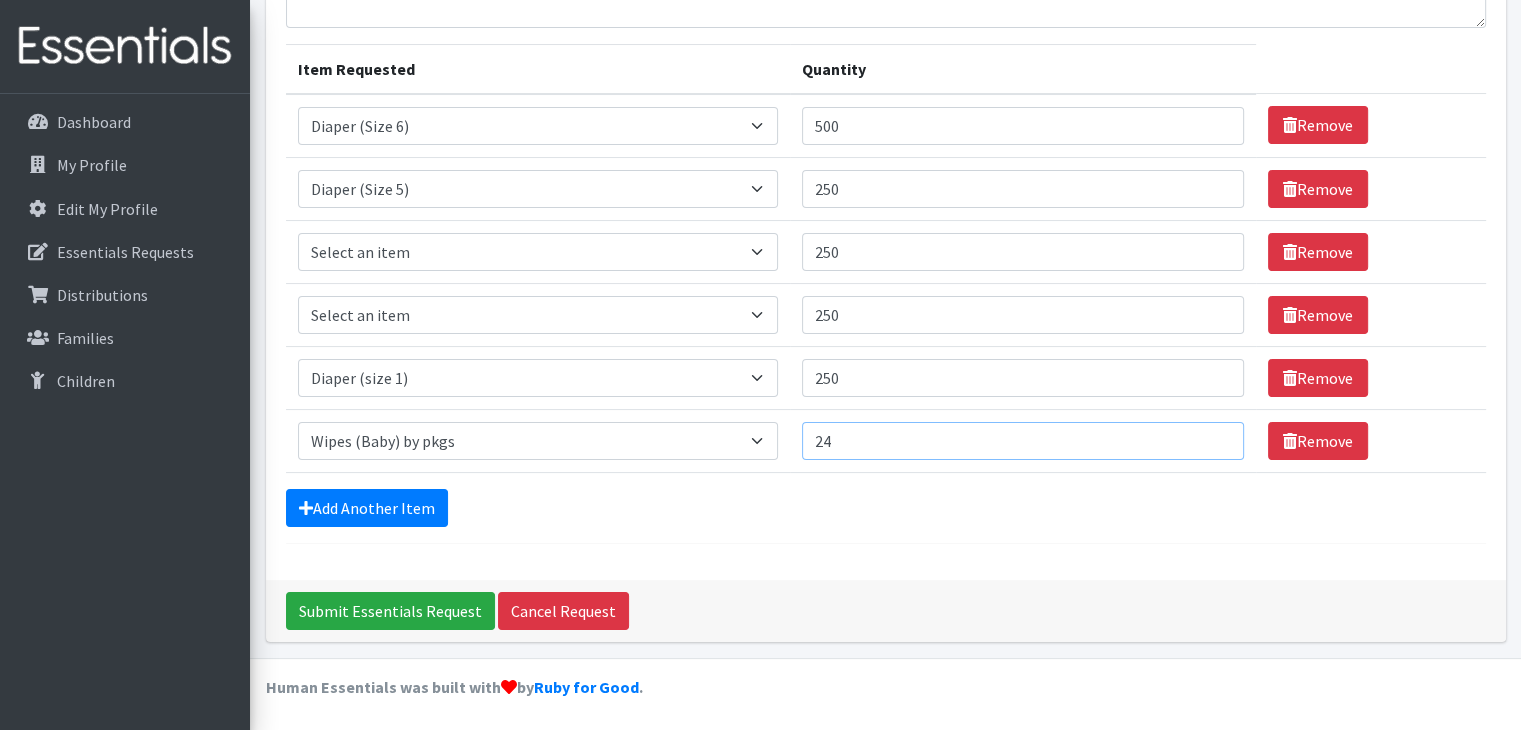 type on "24" 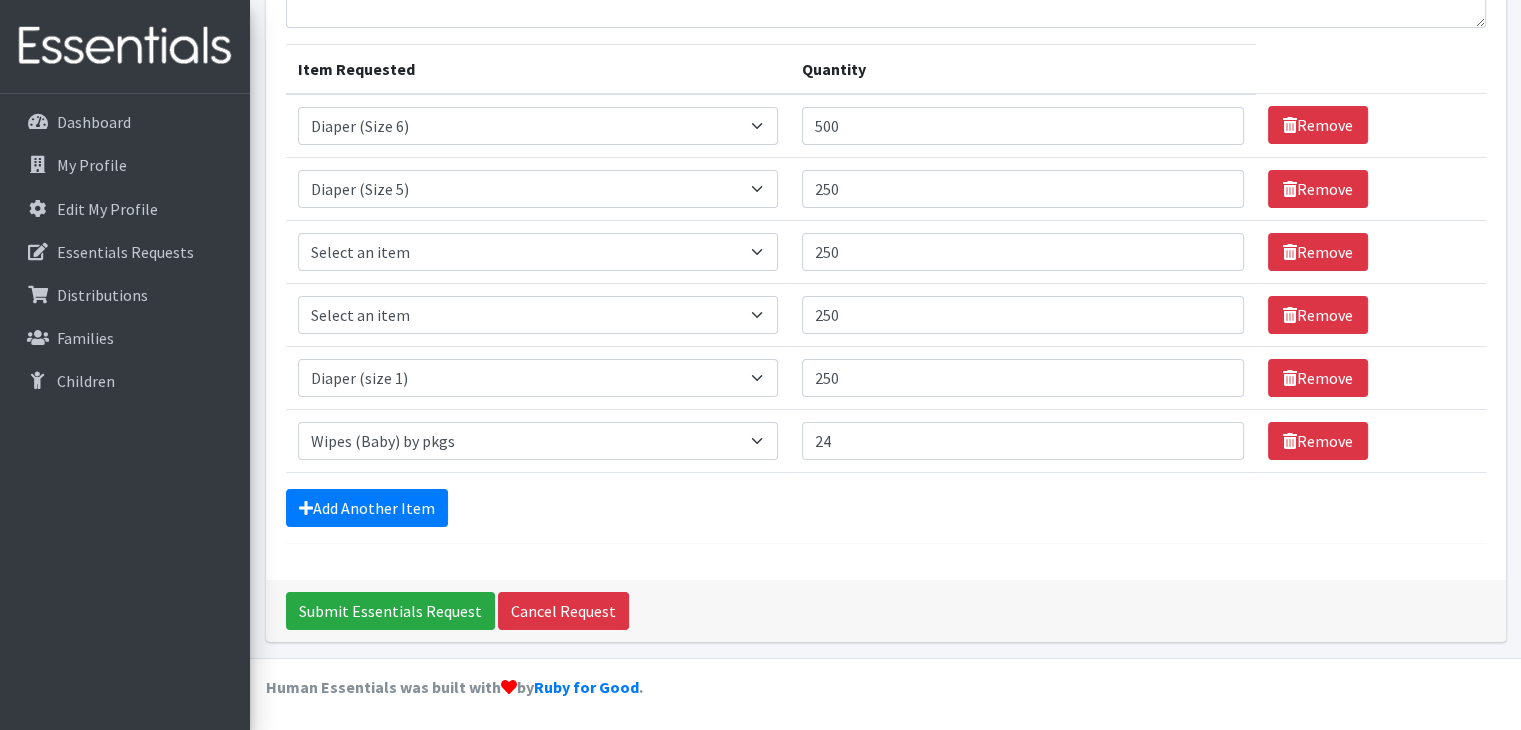 click on "Comments: For [DAY] [MONTH] 7th pick-up
Item Requested
Quantity
Item Requested
Select an item
Diaper (Size 2)
Diaper (Size 3)
Diaper (Size 4)
Diaper (Size 5)
Diaper (Size 6)
Diaper (size 1)
Diaper Pull-Ups (3T-4T) (Unisex)
Maxi-pads (thick)
Thin Pads
Wipes (Baby) by pkgs
Quantity
500
Remove
Item Requested
Select an item
Diaper (Size 2)
Diaper (Size 3)
Diaper (Size 4)
Diaper (Size 5)
Diaper (Size 6)
Diaper (size 1)
Diaper Pull-Ups (3T-4T) (Unisex)
Maxi-pads (thick)
Thin Pads
Wipes (Baby) by pkgs
Quantity
250
Remove
Item Requested
Select an item
Diaper (Size 2)" at bounding box center [886, 239] 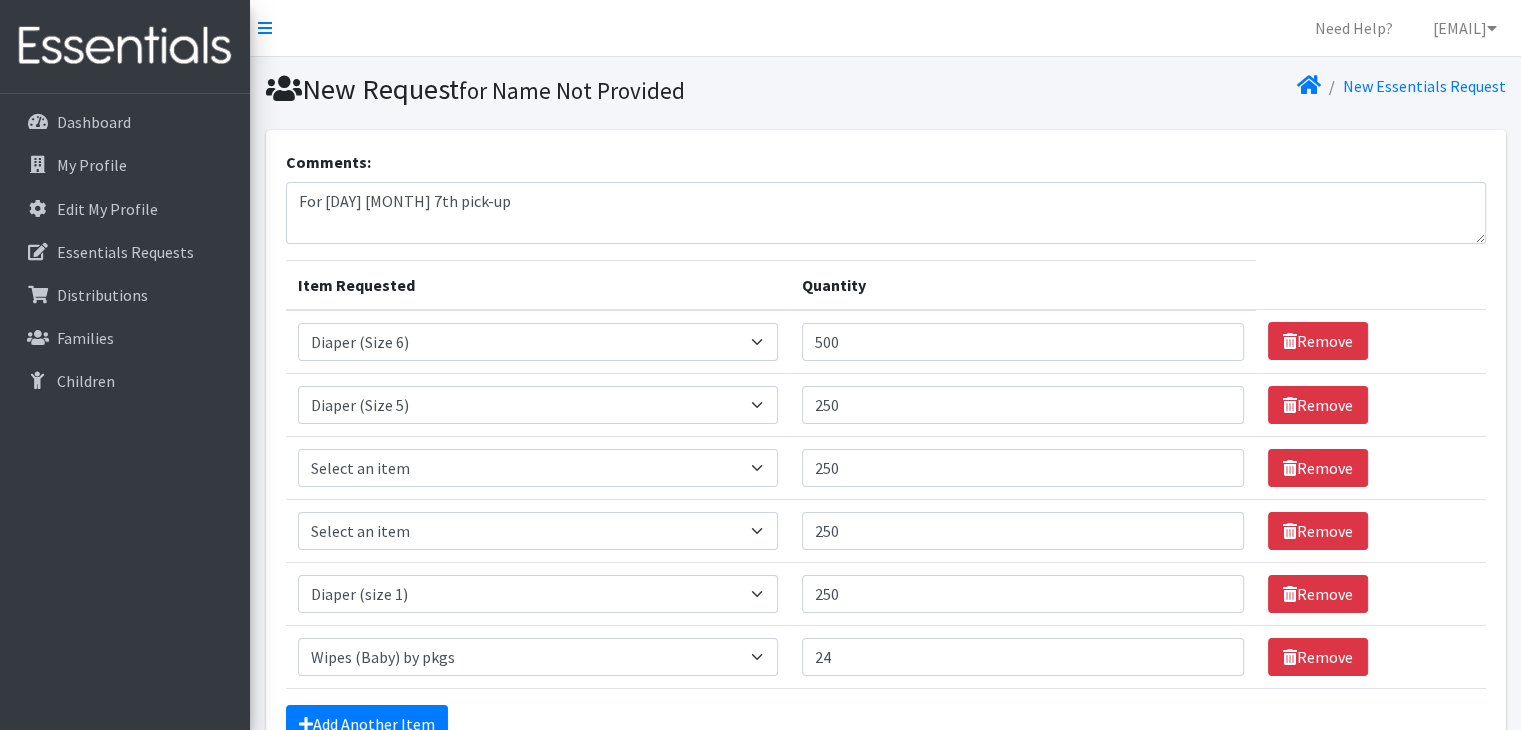 scroll, scrollTop: 216, scrollLeft: 0, axis: vertical 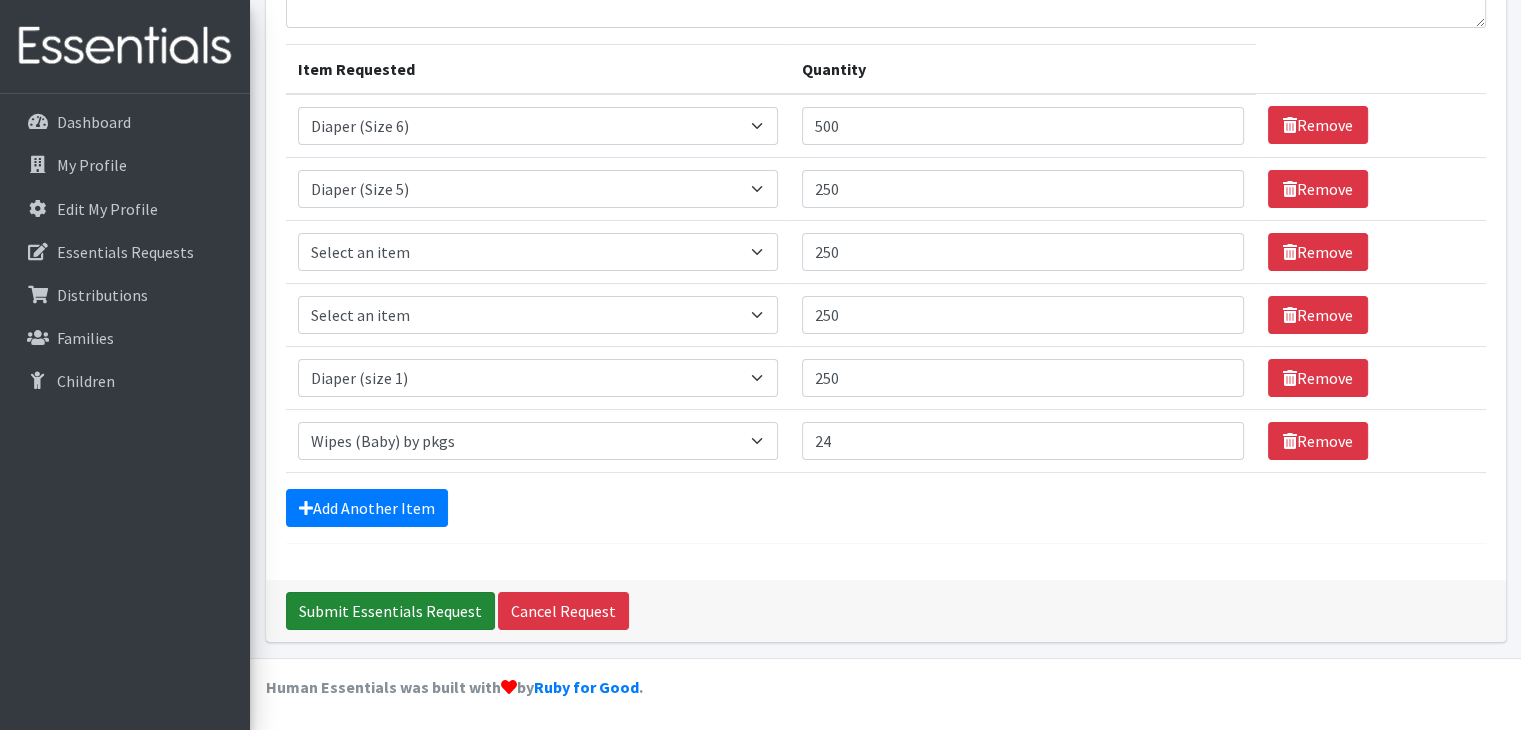 click on "Submit Essentials Request" at bounding box center (390, 611) 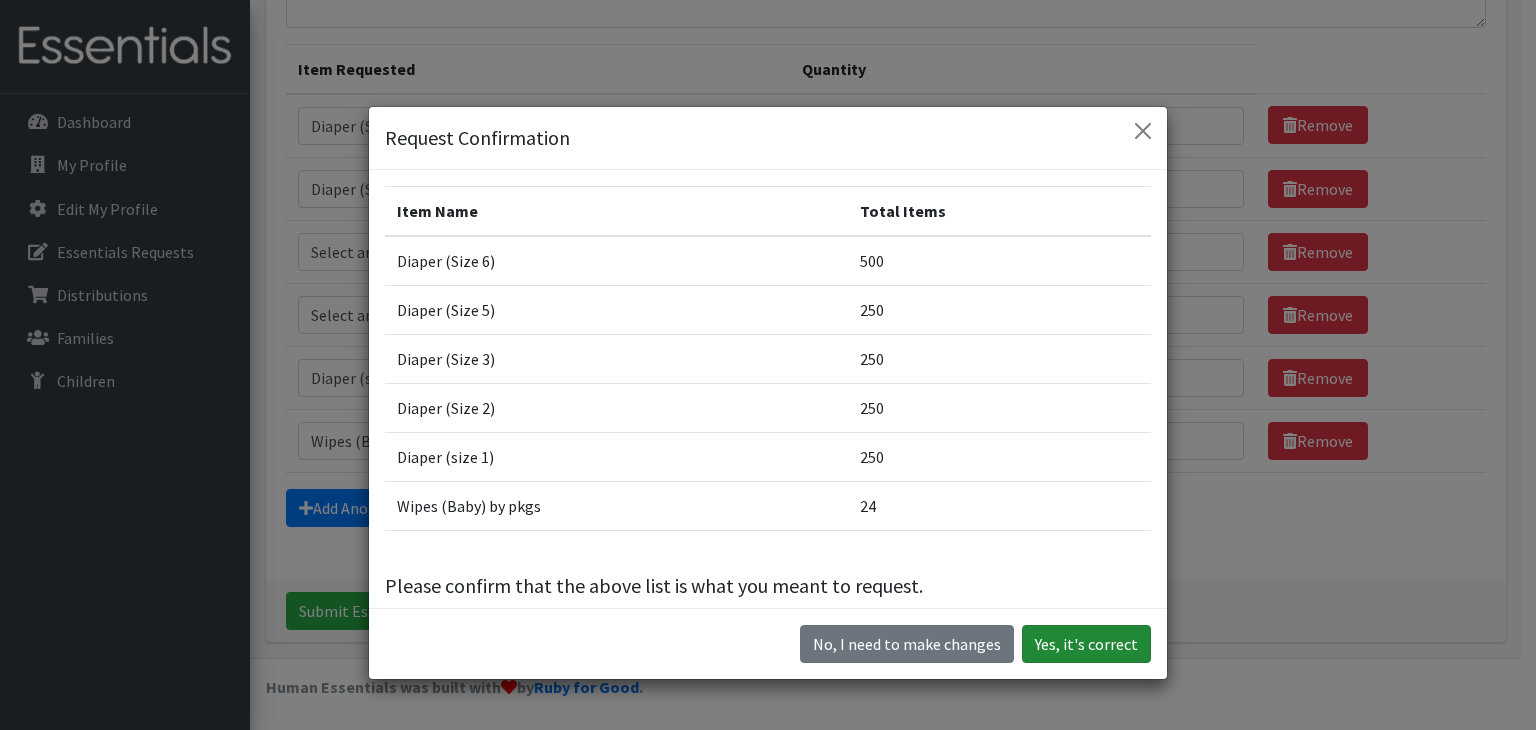click on "Yes, it's correct" at bounding box center (1086, 644) 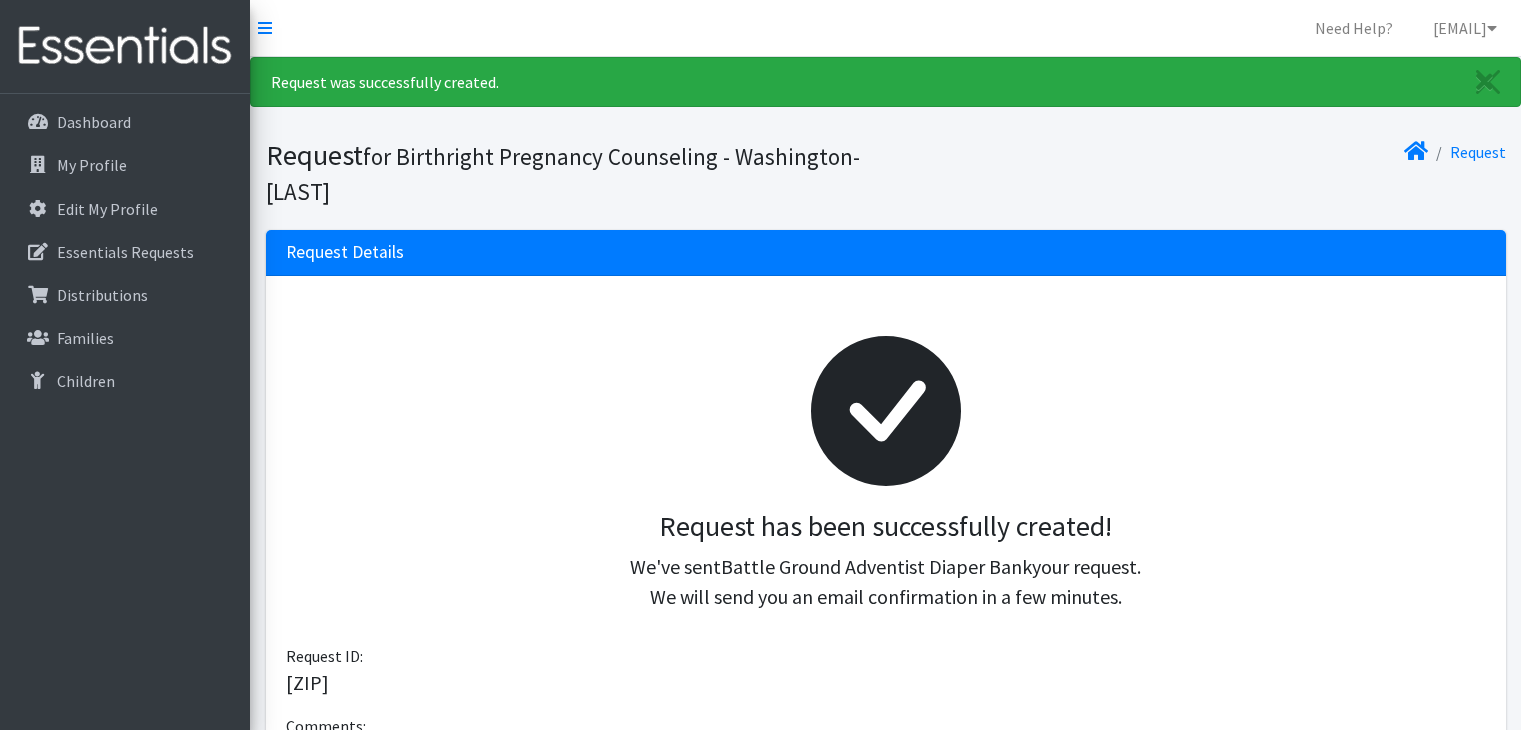 scroll, scrollTop: 0, scrollLeft: 0, axis: both 